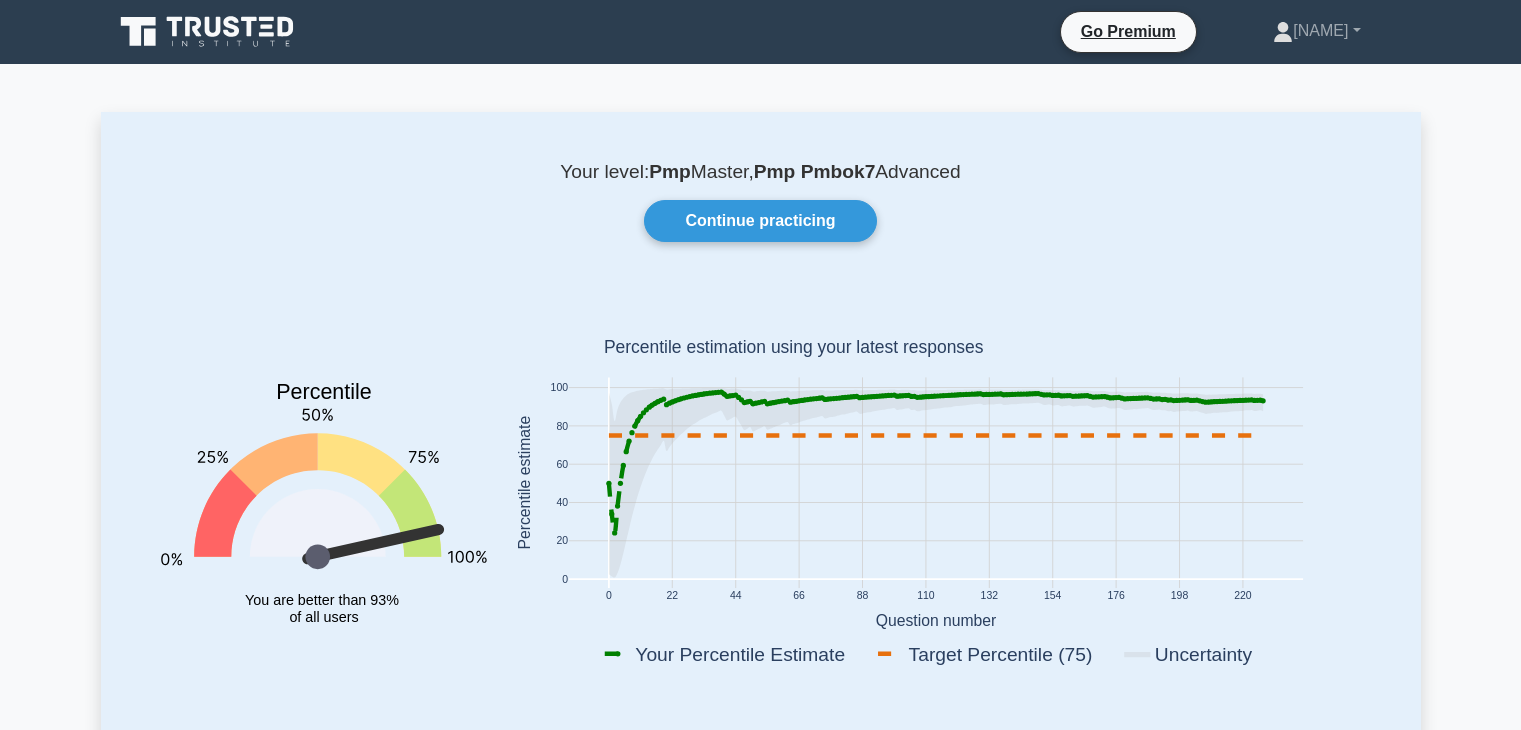 scroll, scrollTop: 0, scrollLeft: 0, axis: both 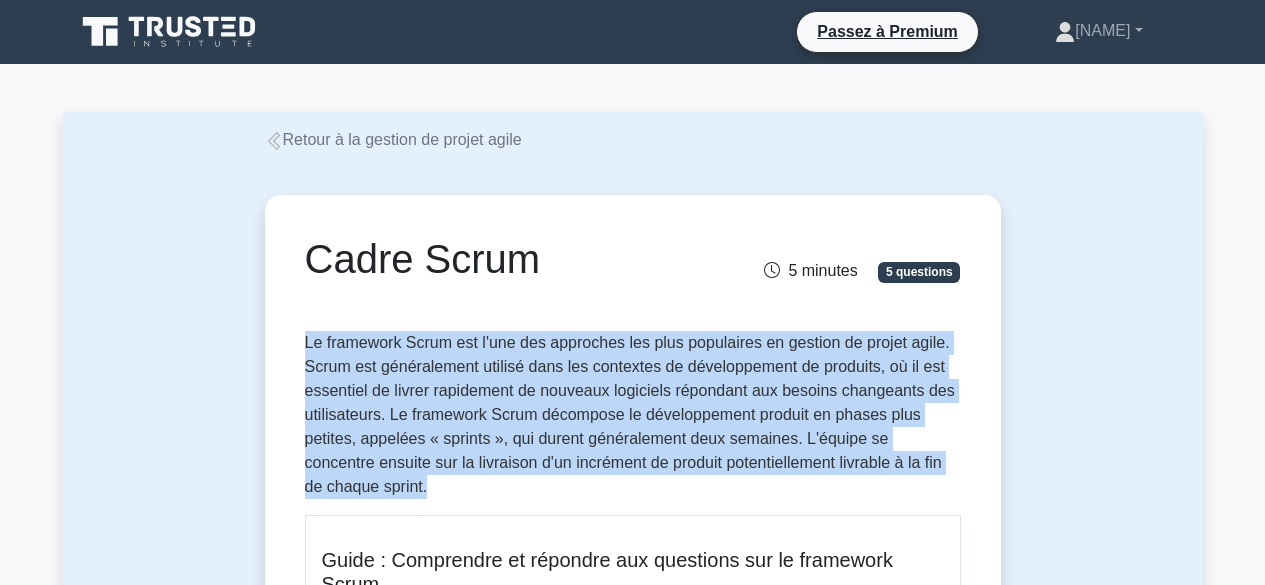 drag, startPoint x: 305, startPoint y: 343, endPoint x: 365, endPoint y: 480, distance: 149.5627 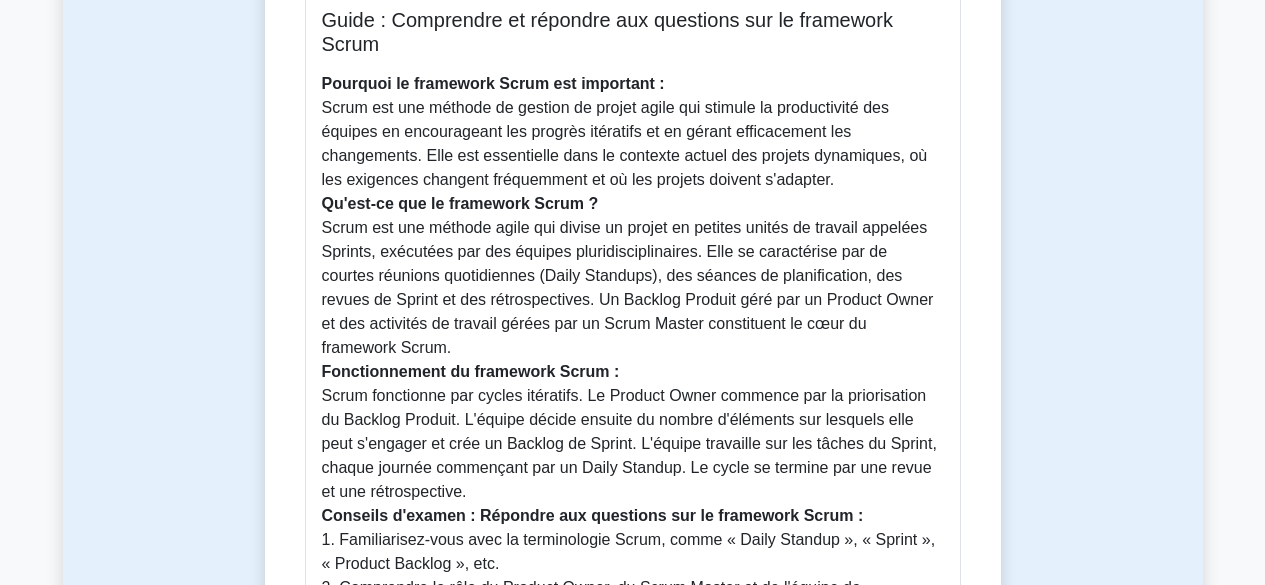 scroll, scrollTop: 516, scrollLeft: 0, axis: vertical 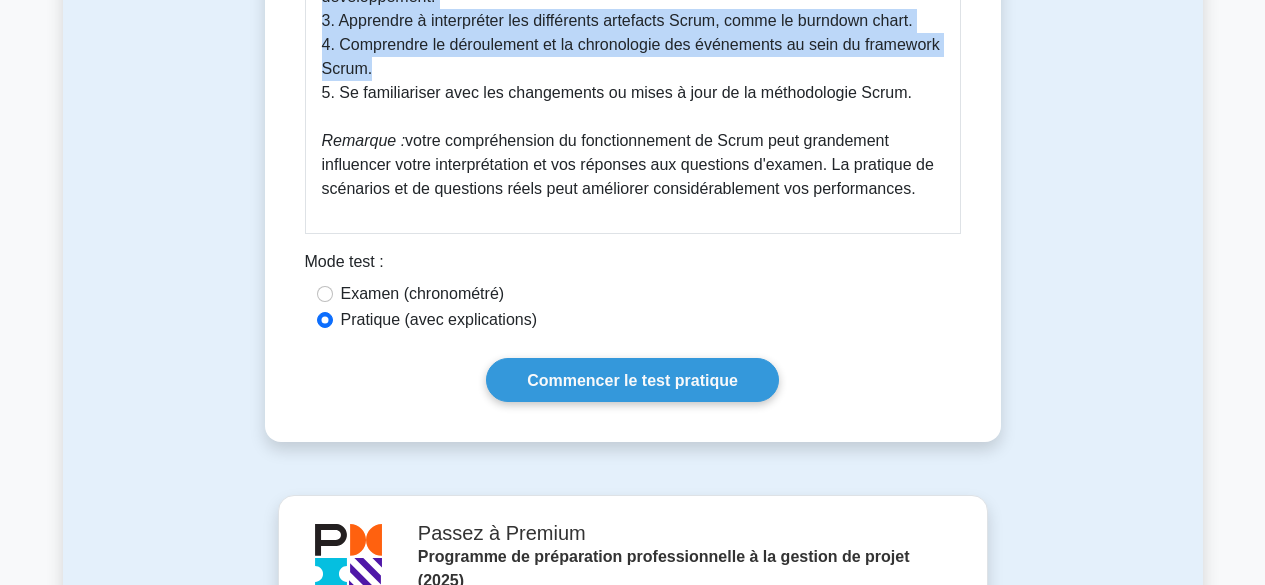 drag, startPoint x: 324, startPoint y: 43, endPoint x: 931, endPoint y: 192, distance: 625.02 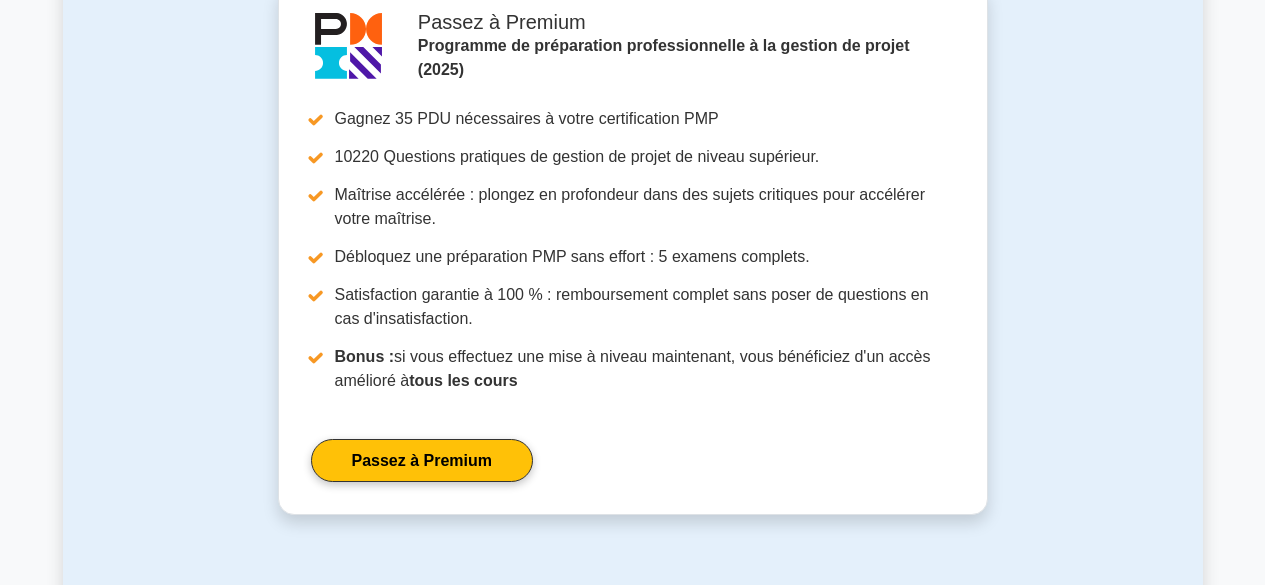scroll, scrollTop: 2140, scrollLeft: 0, axis: vertical 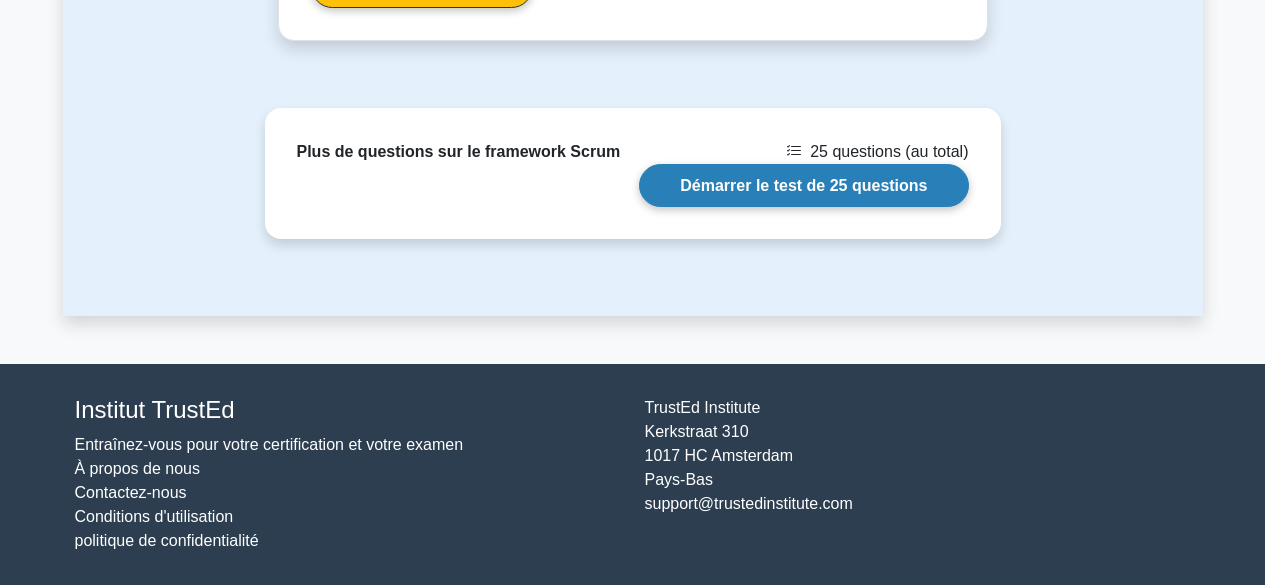 click on "Démarrer le test de 25 questions" at bounding box center (803, 185) 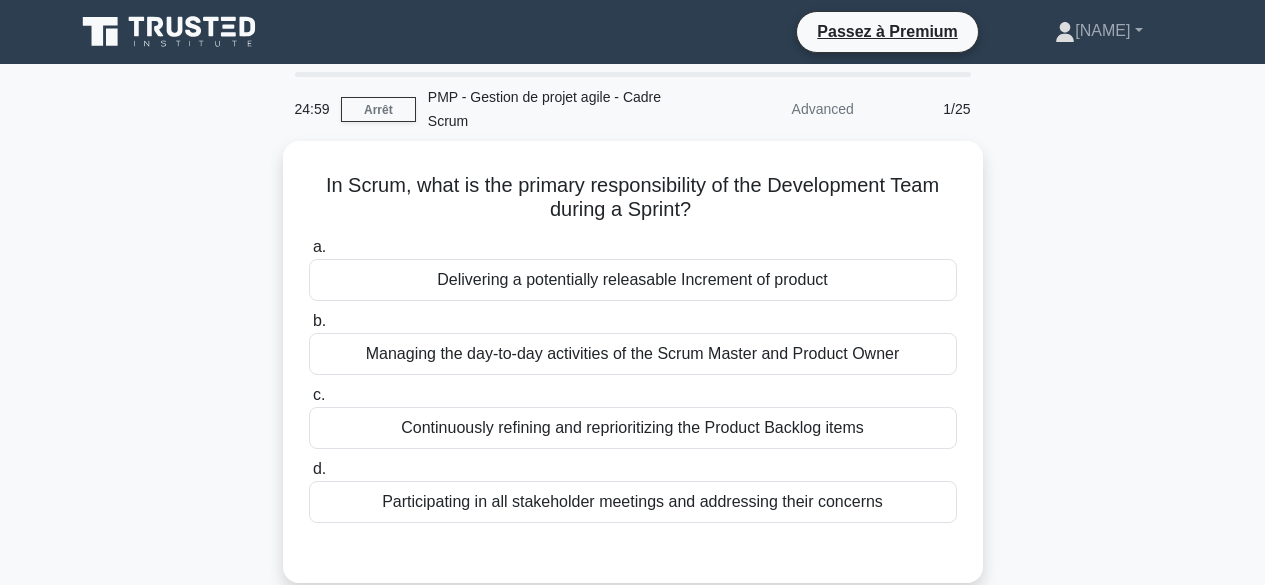 scroll, scrollTop: 0, scrollLeft: 0, axis: both 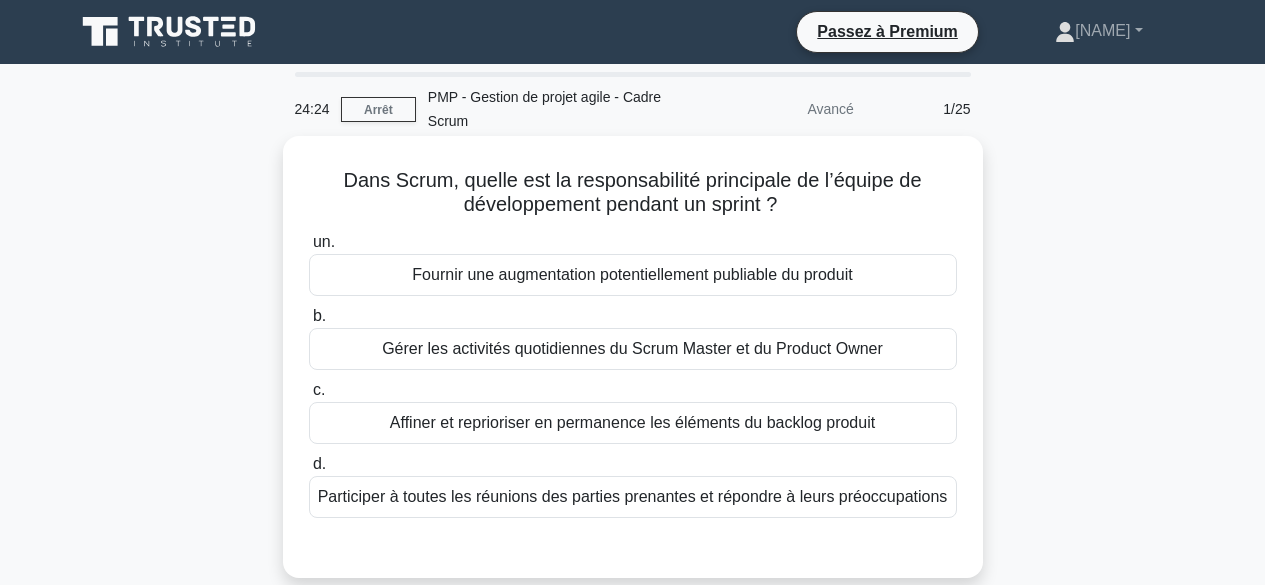 click on "Gérer les activités quotidiennes du Scrum Master et du Product Owner" at bounding box center [632, 348] 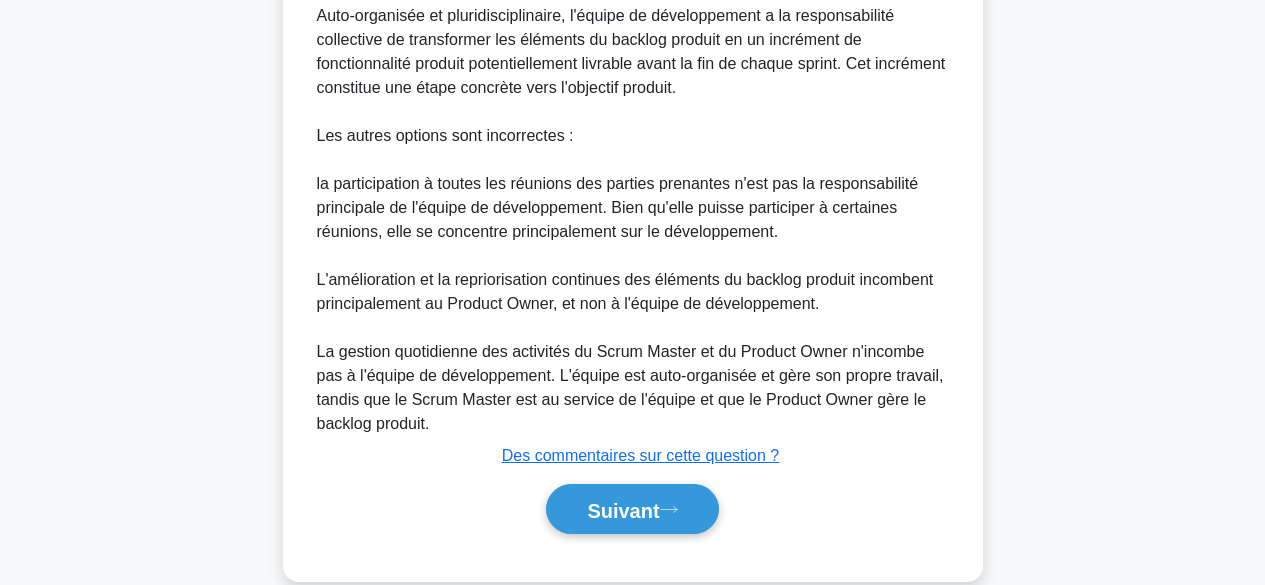 scroll, scrollTop: 726, scrollLeft: 0, axis: vertical 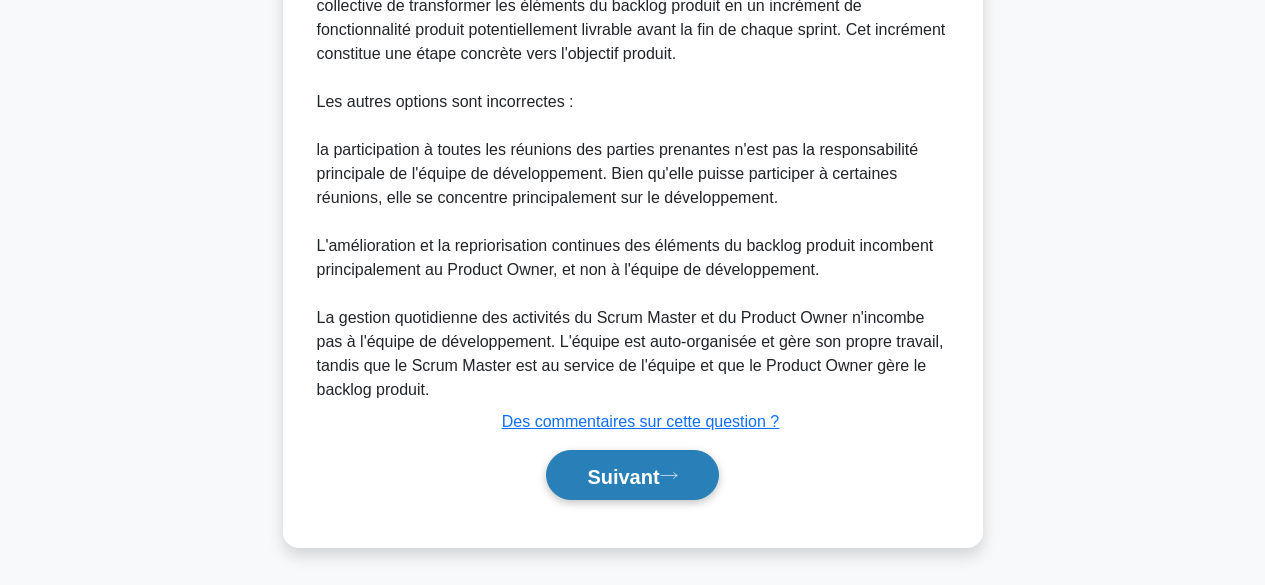 click 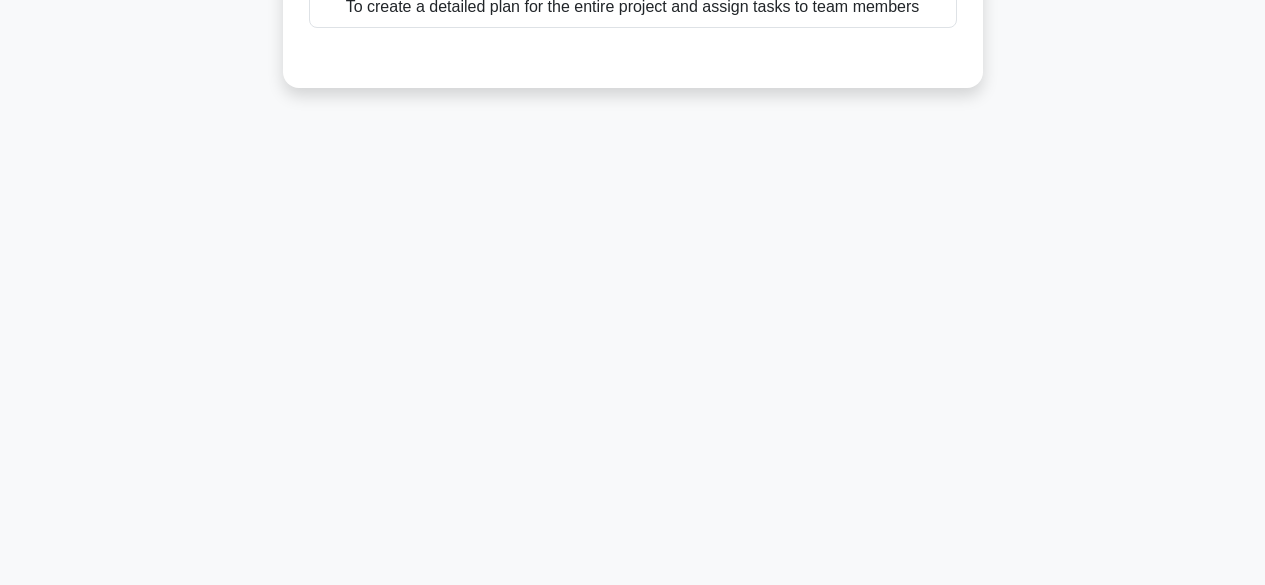 scroll, scrollTop: 495, scrollLeft: 0, axis: vertical 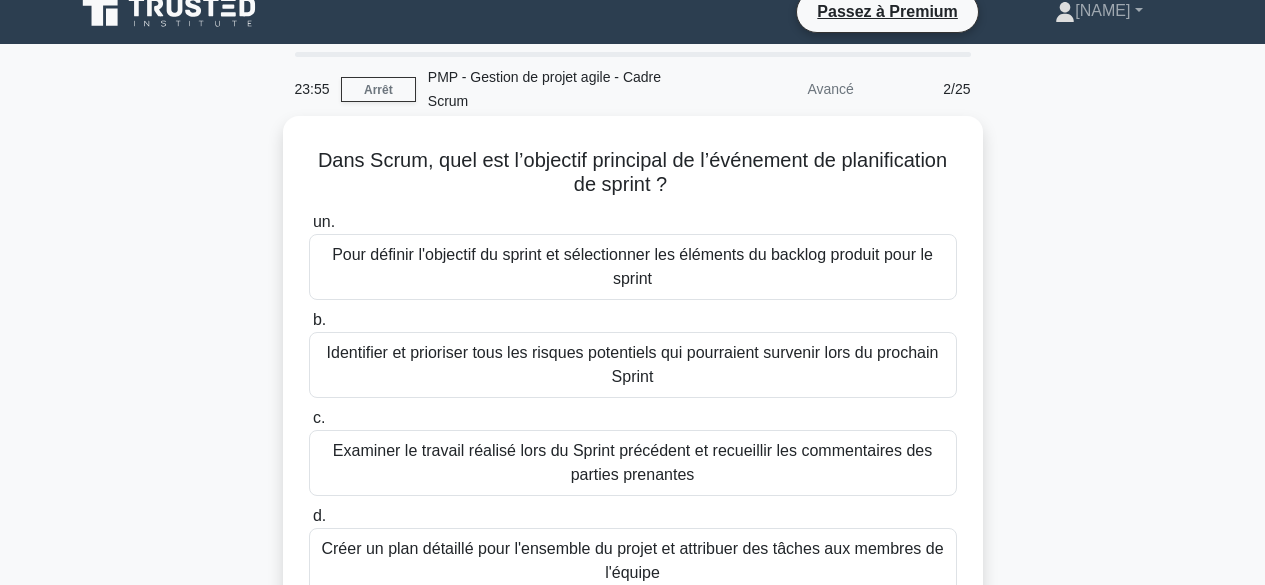 click on "Pour définir l'objectif du sprint et sélectionner les éléments du backlog produit pour le sprint" at bounding box center [632, 266] 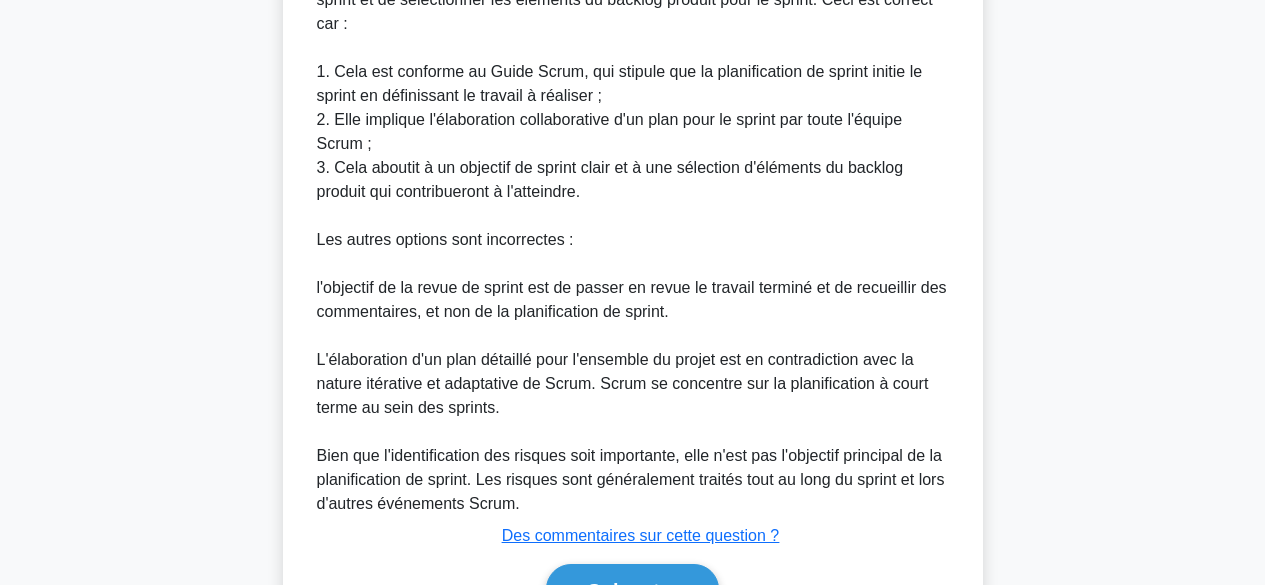 scroll, scrollTop: 825, scrollLeft: 0, axis: vertical 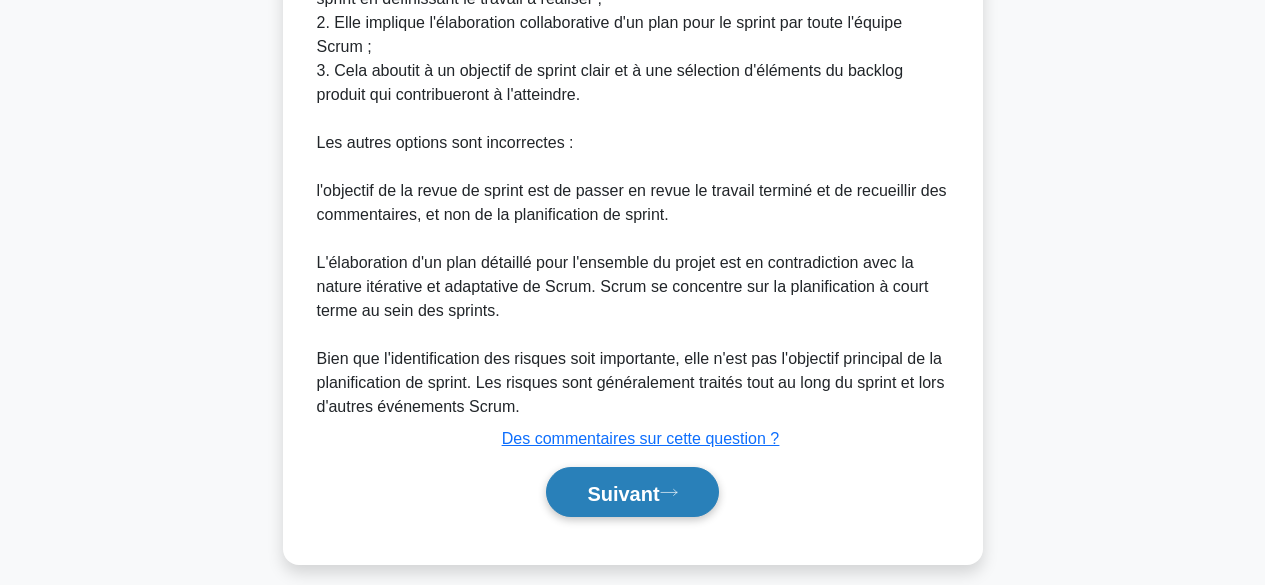click on "Suivant" at bounding box center [623, 493] 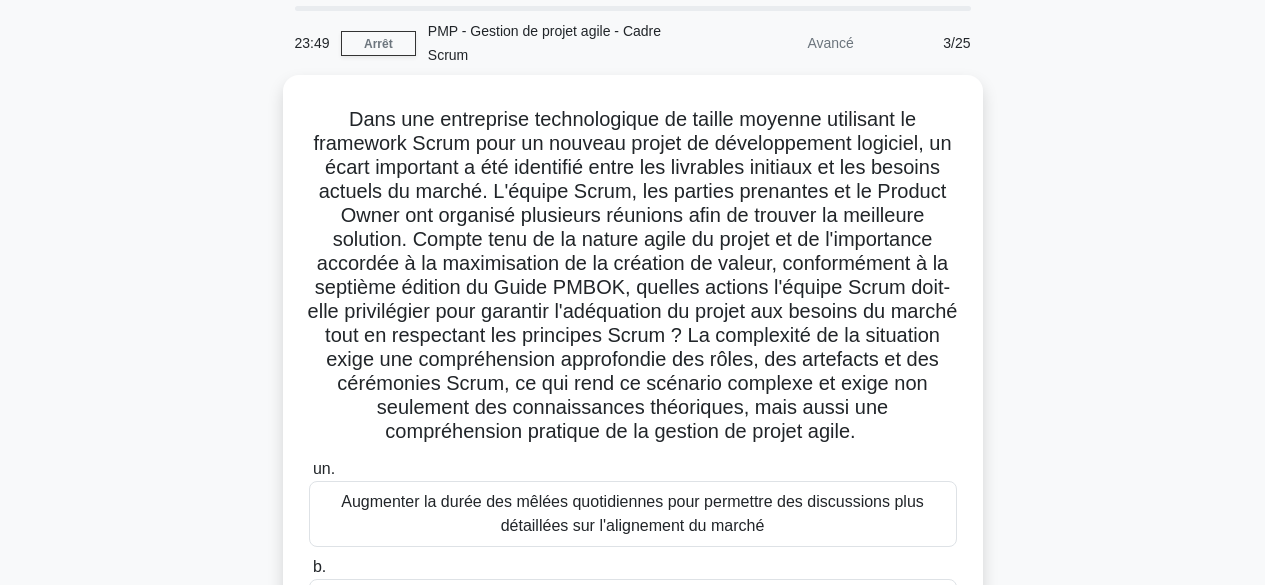 scroll, scrollTop: 33, scrollLeft: 0, axis: vertical 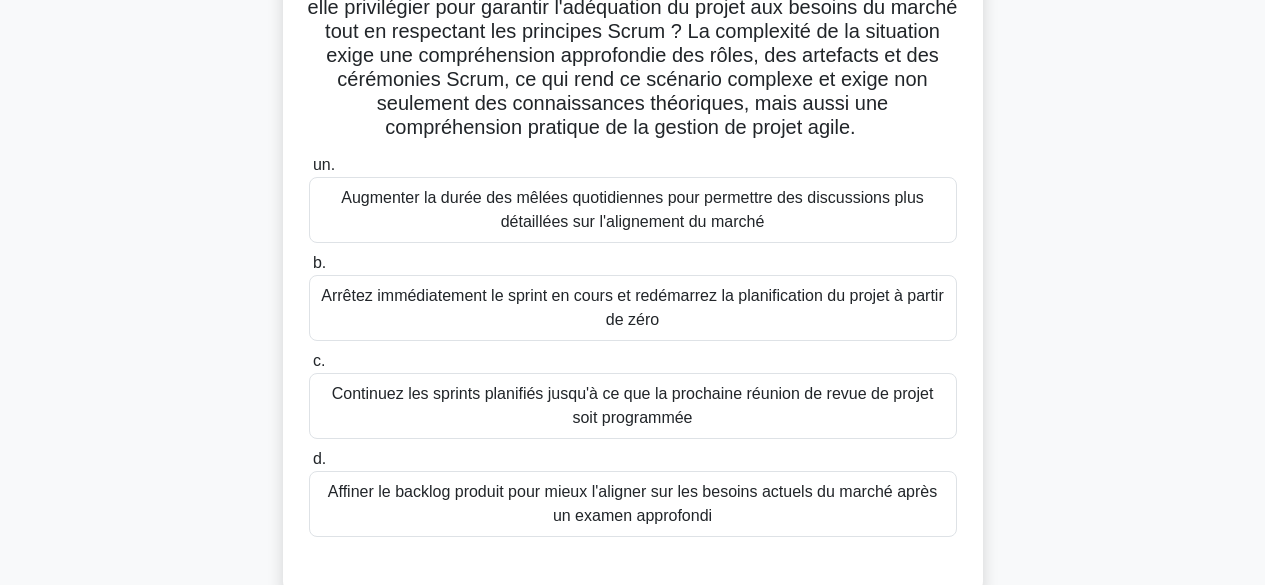 click on "Affiner le backlog produit pour mieux l'aligner sur les besoins actuels du marché après un examen approfondi" at bounding box center (632, 503) 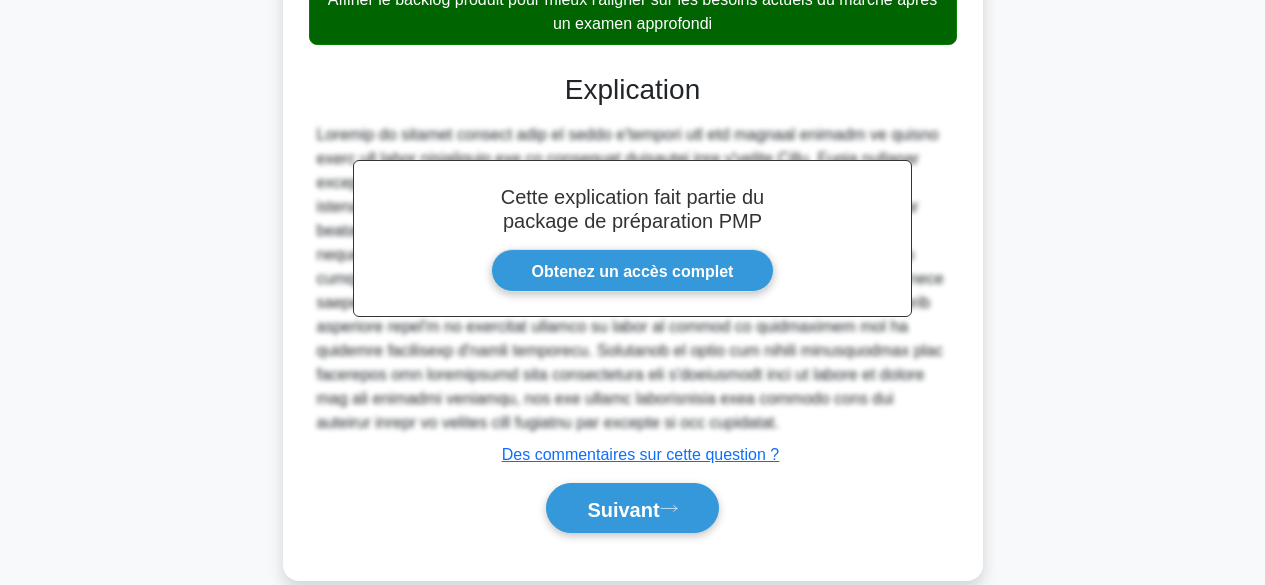 scroll, scrollTop: 892, scrollLeft: 0, axis: vertical 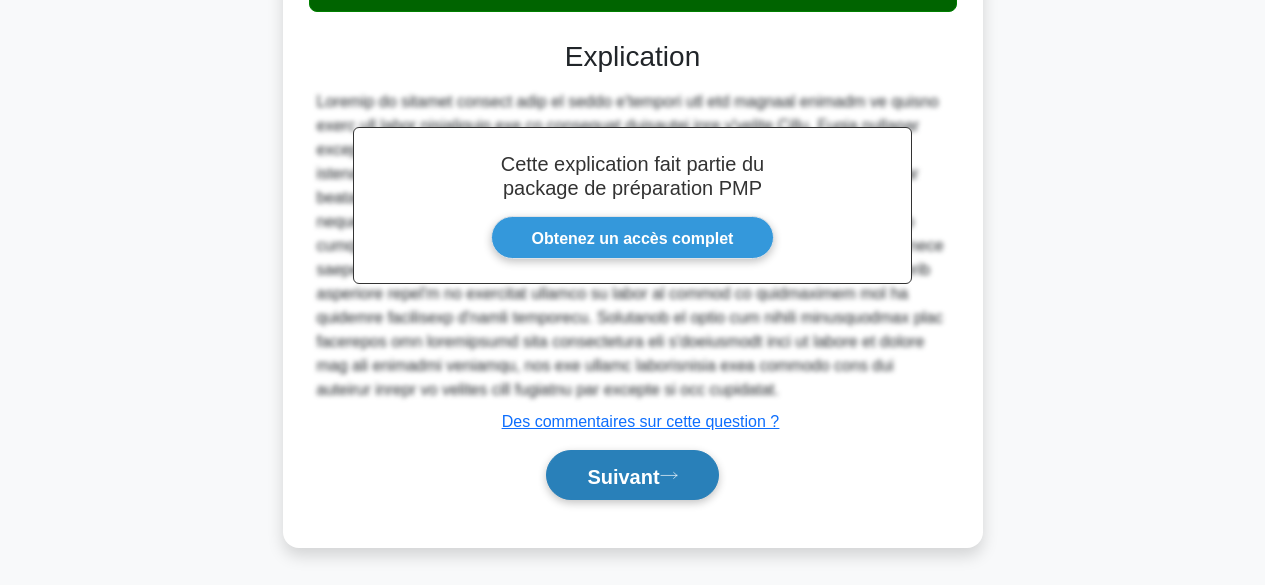 click on "Suivant" at bounding box center (623, 476) 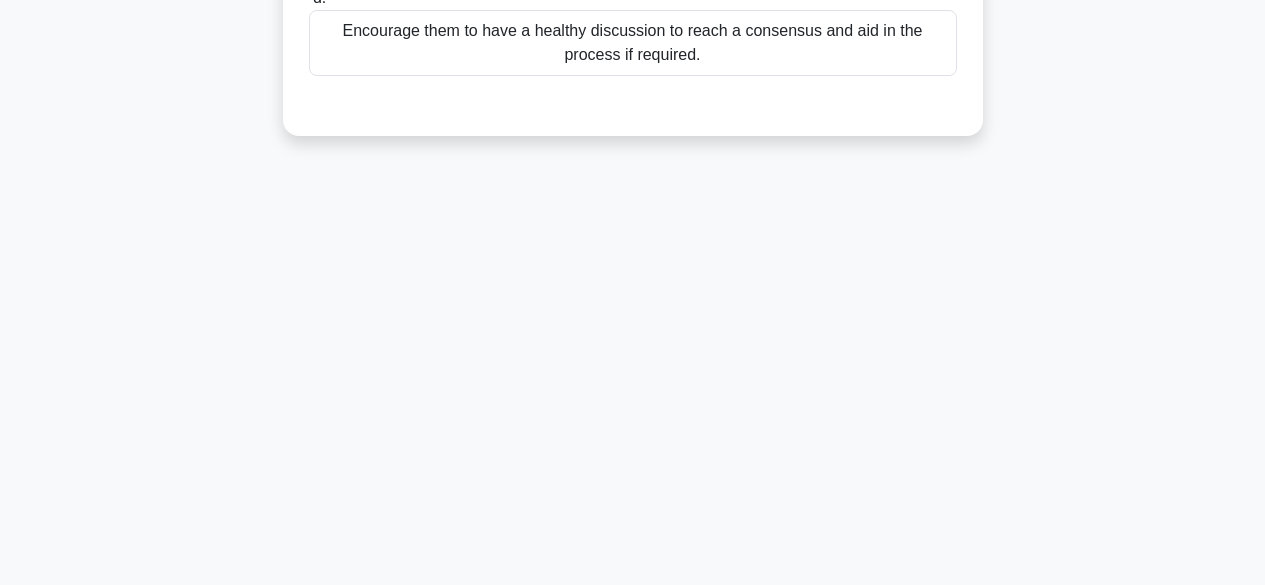 scroll, scrollTop: 495, scrollLeft: 0, axis: vertical 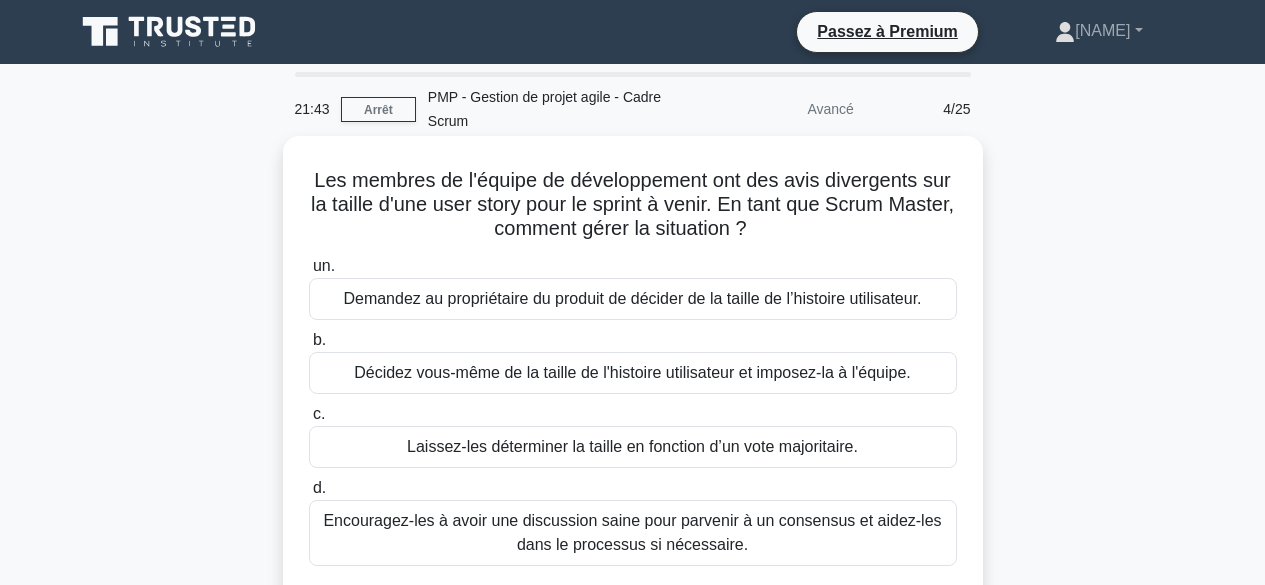 click on "Encouragez-les à avoir une discussion saine pour parvenir à un consensus et aidez-les dans le processus si nécessaire." at bounding box center (633, 533) 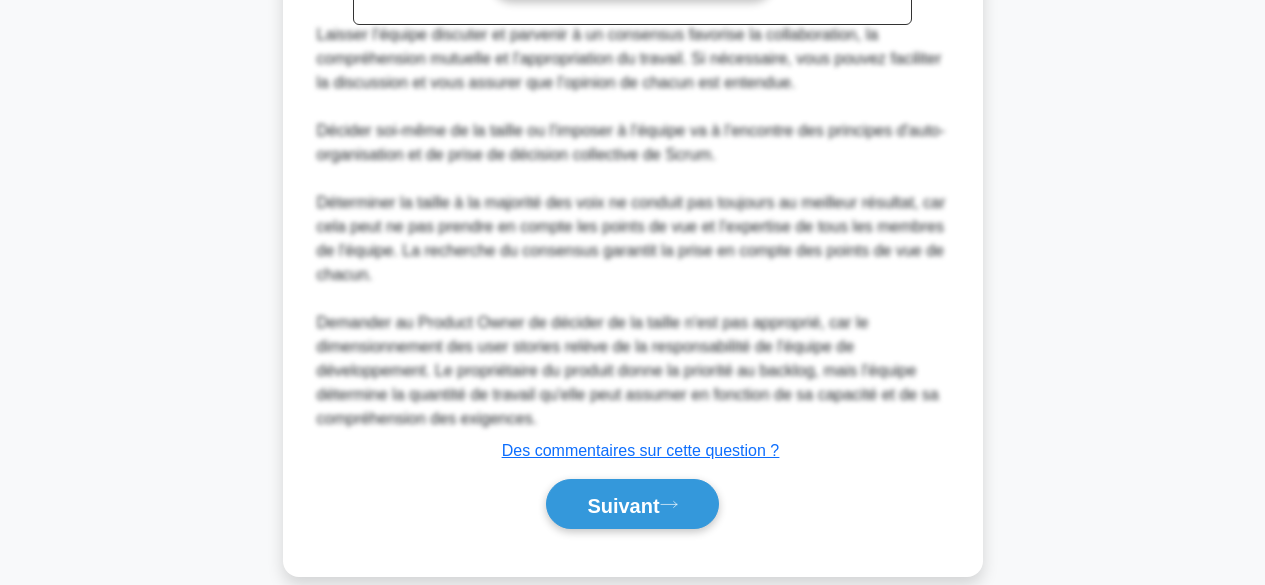 scroll, scrollTop: 868, scrollLeft: 0, axis: vertical 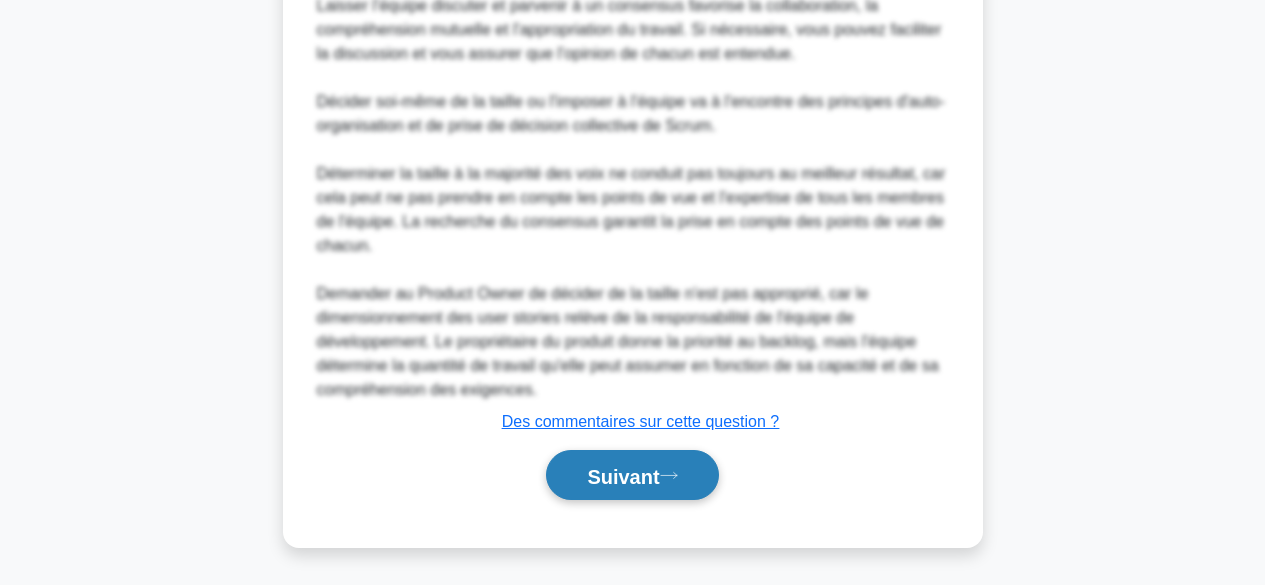 click on "Suivant" at bounding box center (623, 476) 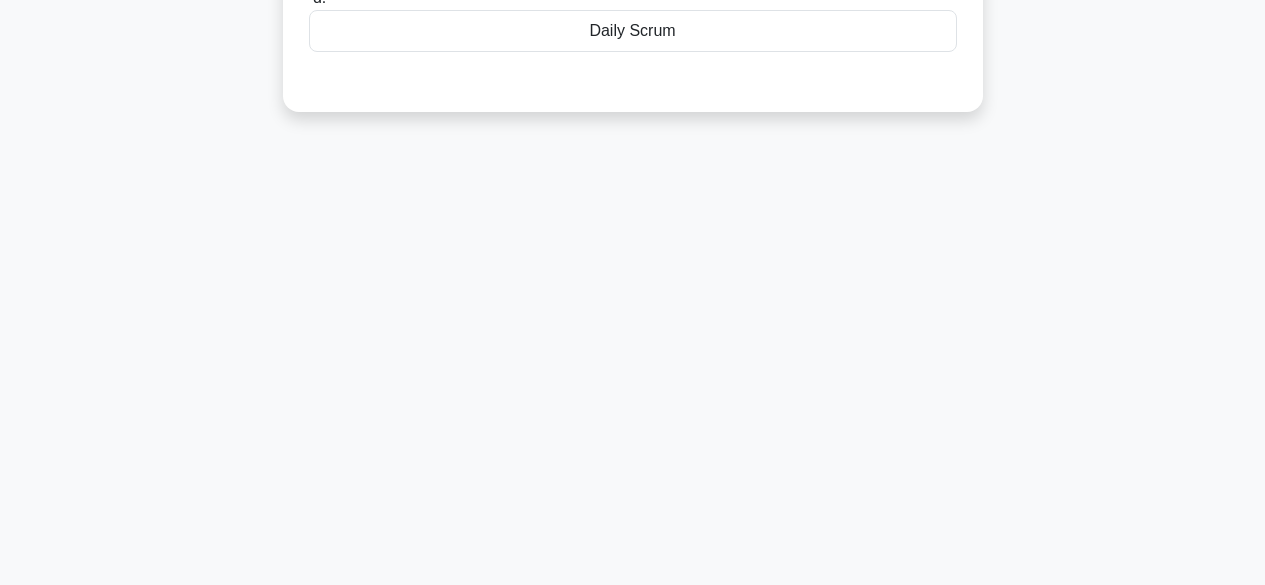 scroll, scrollTop: 495, scrollLeft: 0, axis: vertical 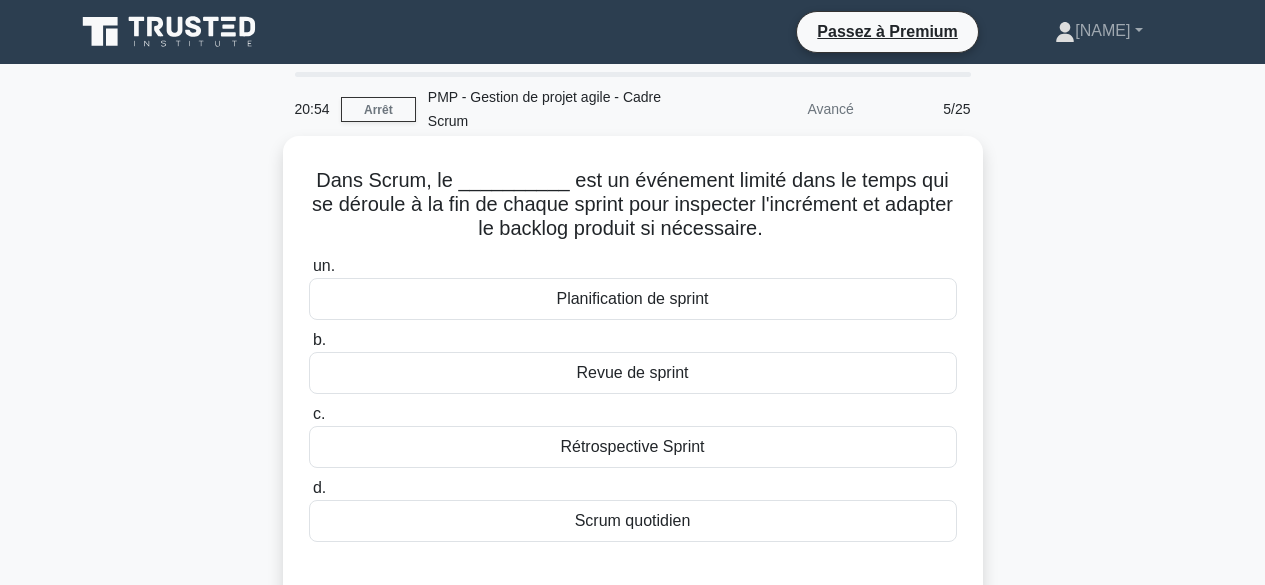 click on "Revue de sprint" at bounding box center (633, 373) 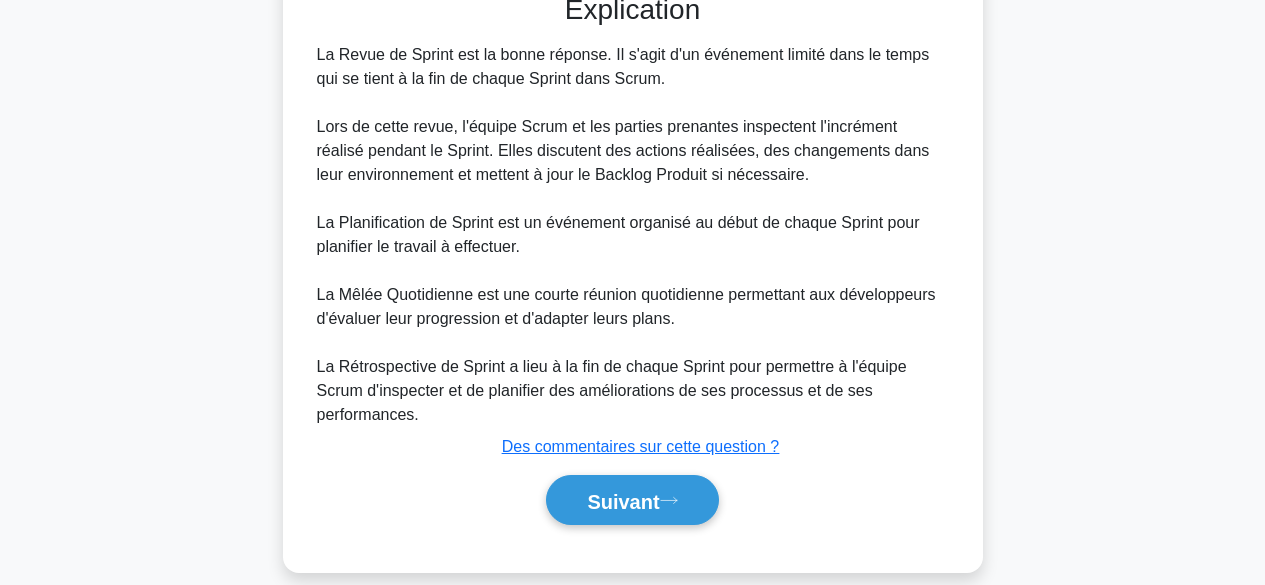 scroll, scrollTop: 598, scrollLeft: 0, axis: vertical 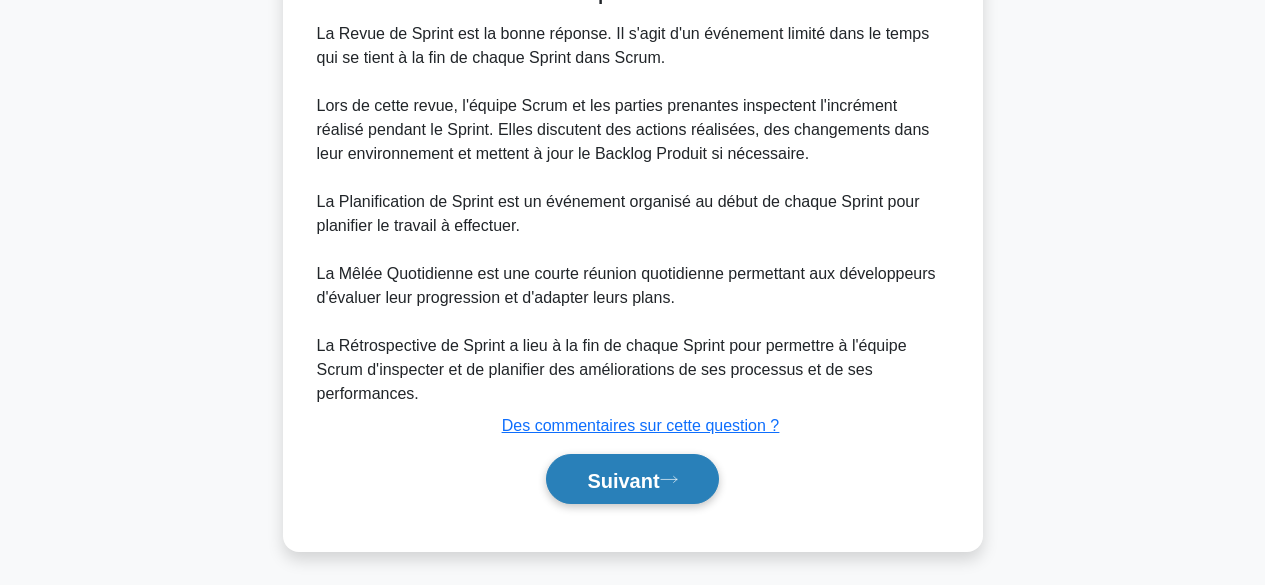 click on "Suivant" at bounding box center [623, 480] 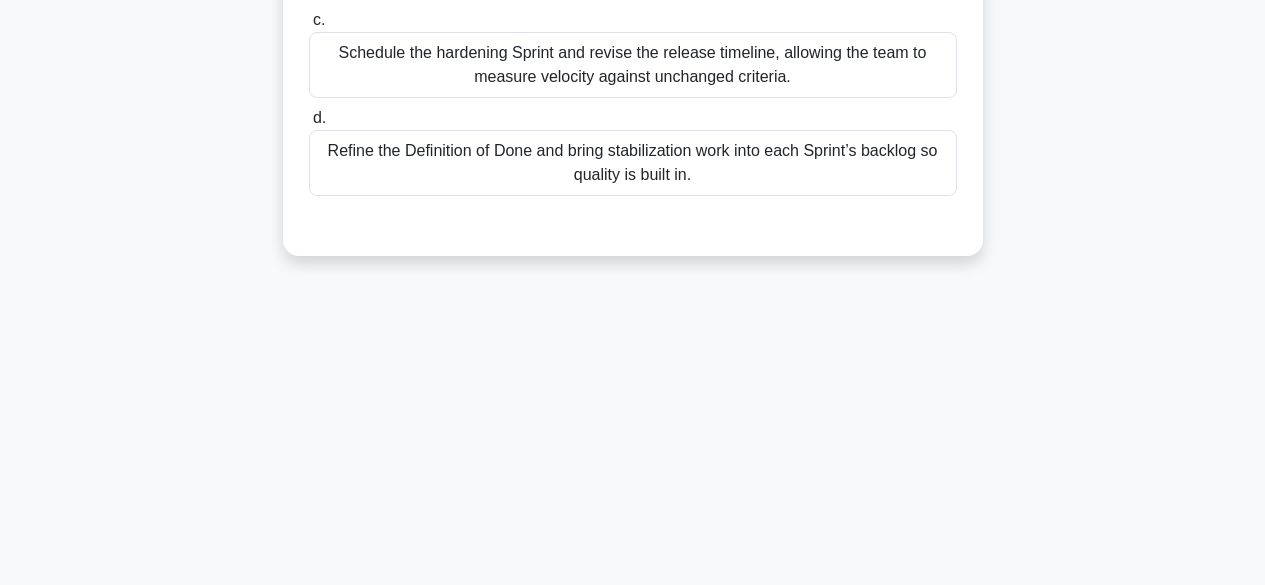 scroll, scrollTop: 495, scrollLeft: 0, axis: vertical 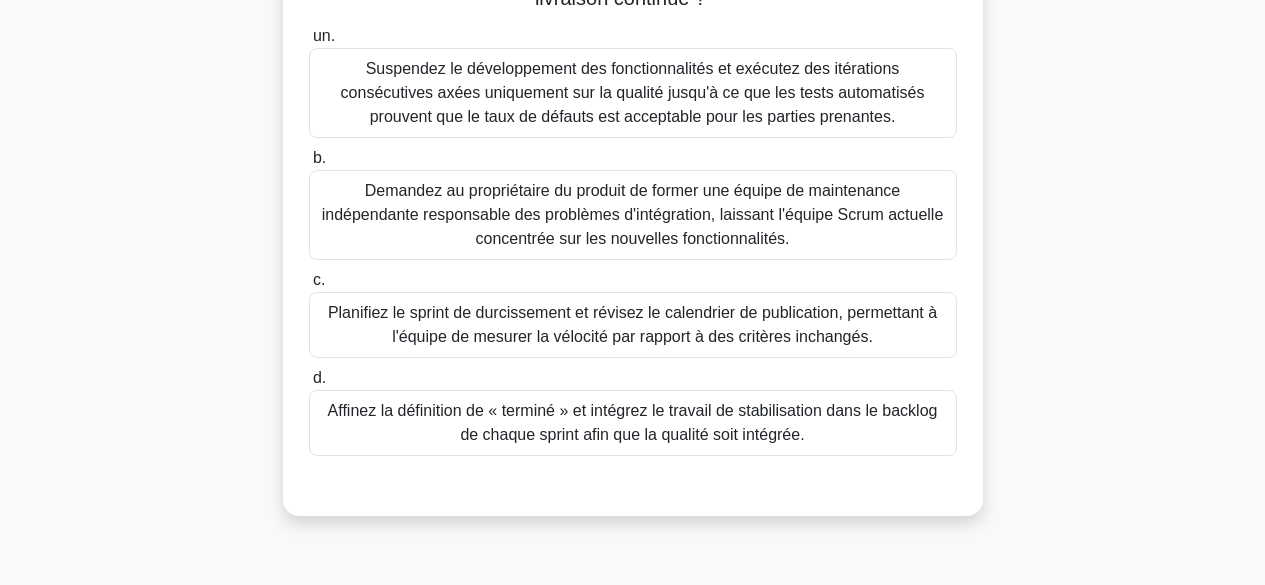 click on "Planifiez le sprint de durcissement et révisez le calendrier de publication, permettant à l'équipe de mesurer la vélocité par rapport à des critères inchangés." at bounding box center [632, 324] 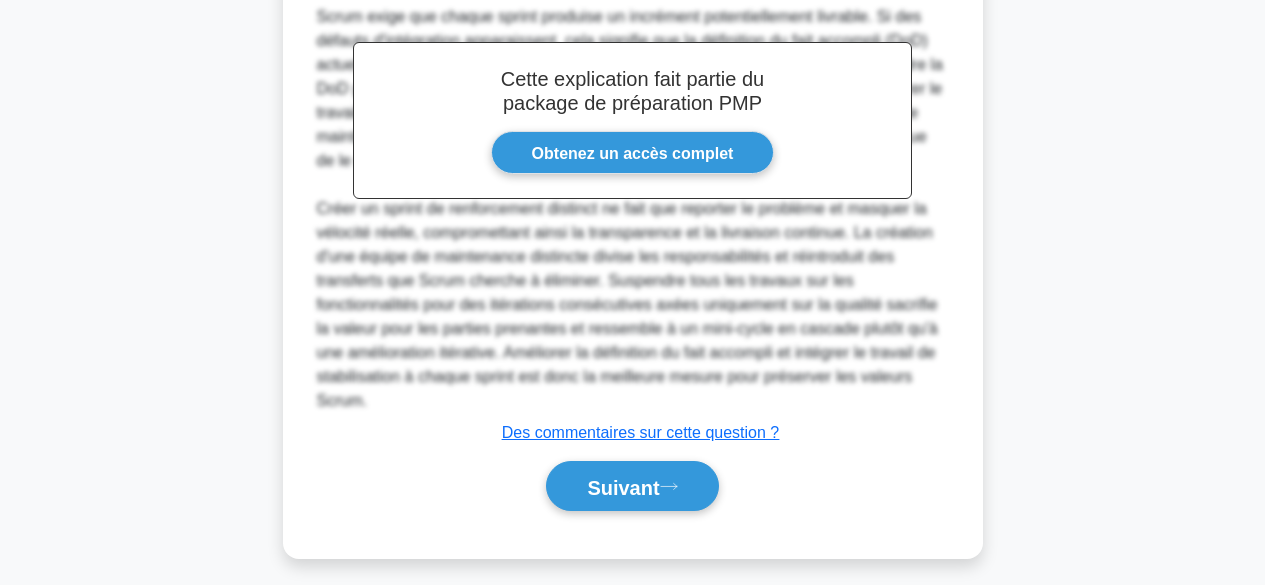 scroll, scrollTop: 870, scrollLeft: 0, axis: vertical 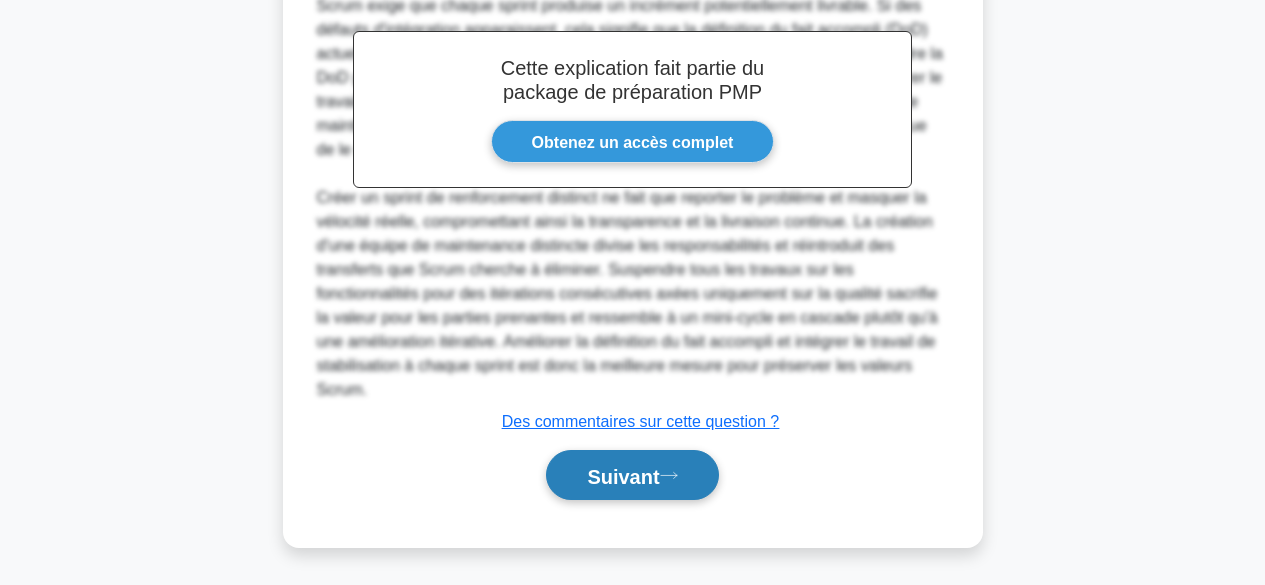 click on "Suivant" at bounding box center (632, 475) 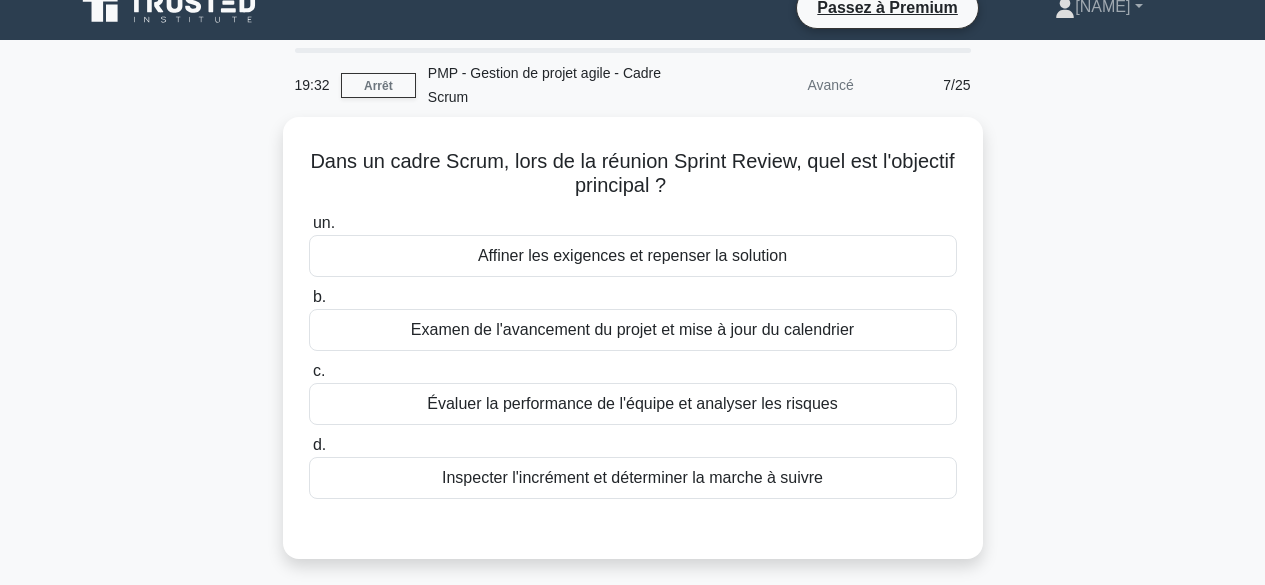 scroll, scrollTop: 0, scrollLeft: 0, axis: both 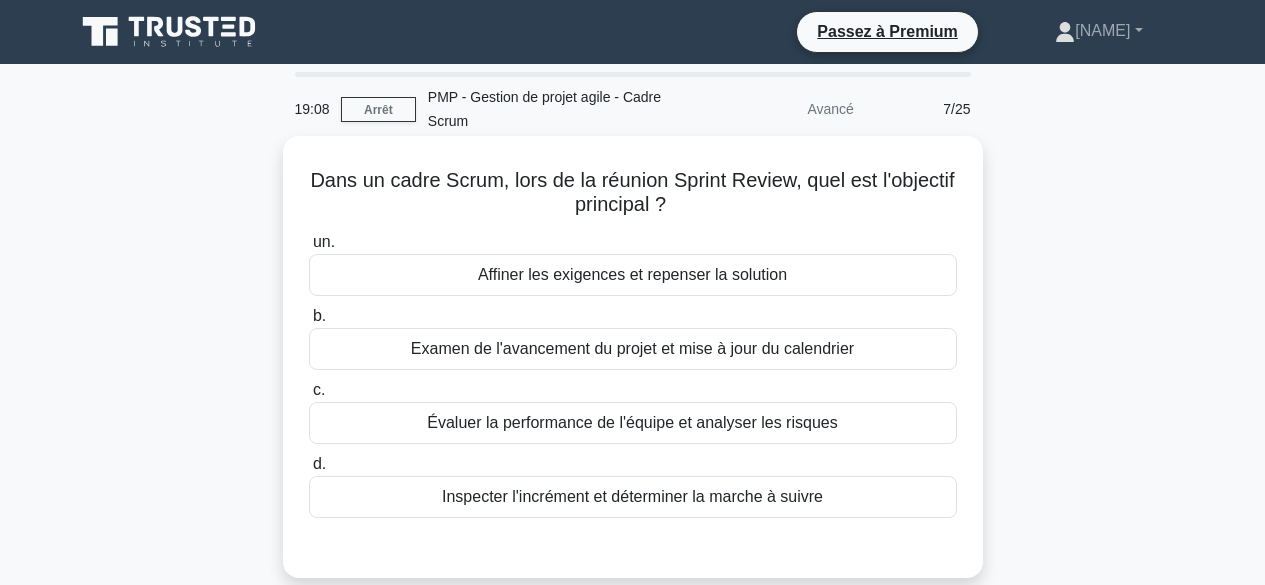 click on "Inspecter l'incrément et déterminer la marche à suivre" at bounding box center [632, 496] 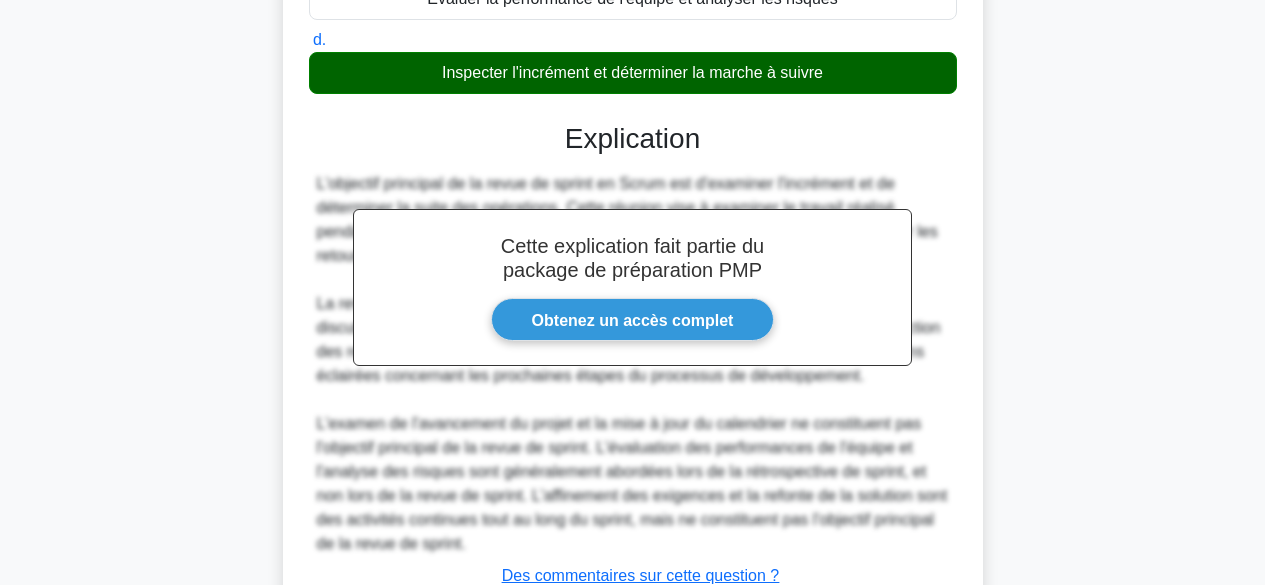 scroll, scrollTop: 580, scrollLeft: 0, axis: vertical 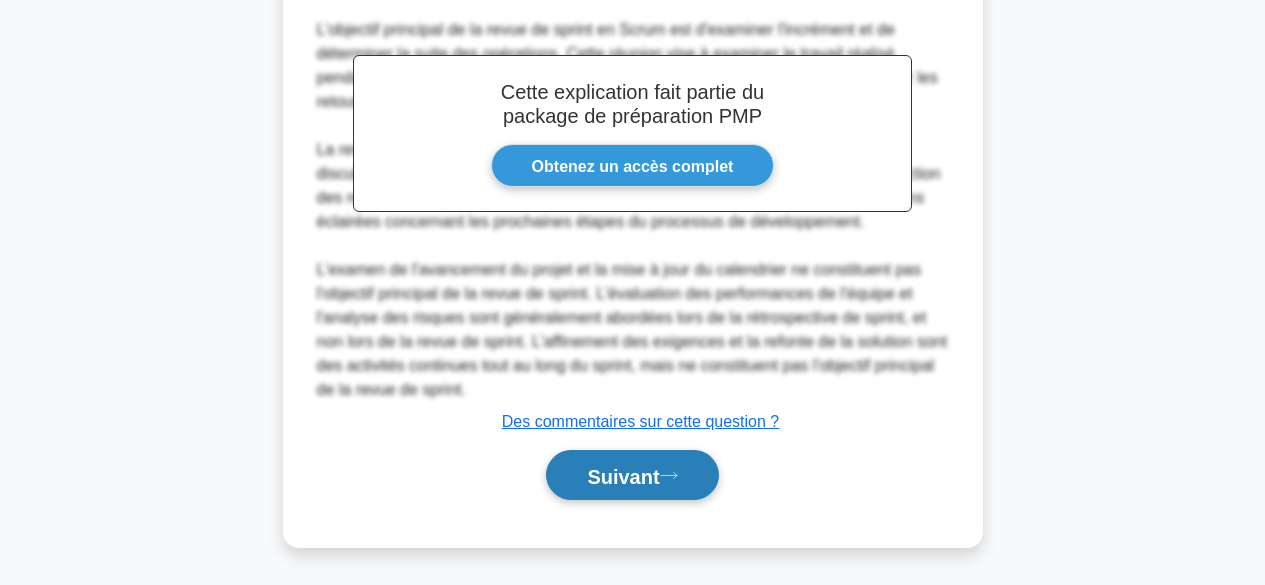 click on "Suivant" at bounding box center (623, 476) 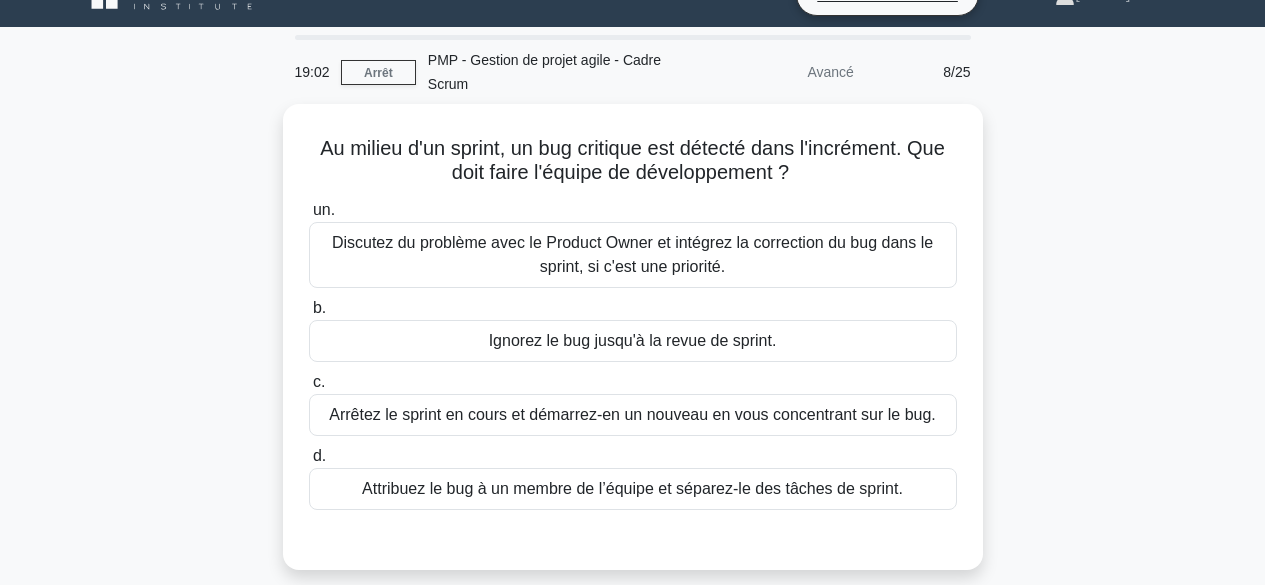 scroll, scrollTop: 0, scrollLeft: 0, axis: both 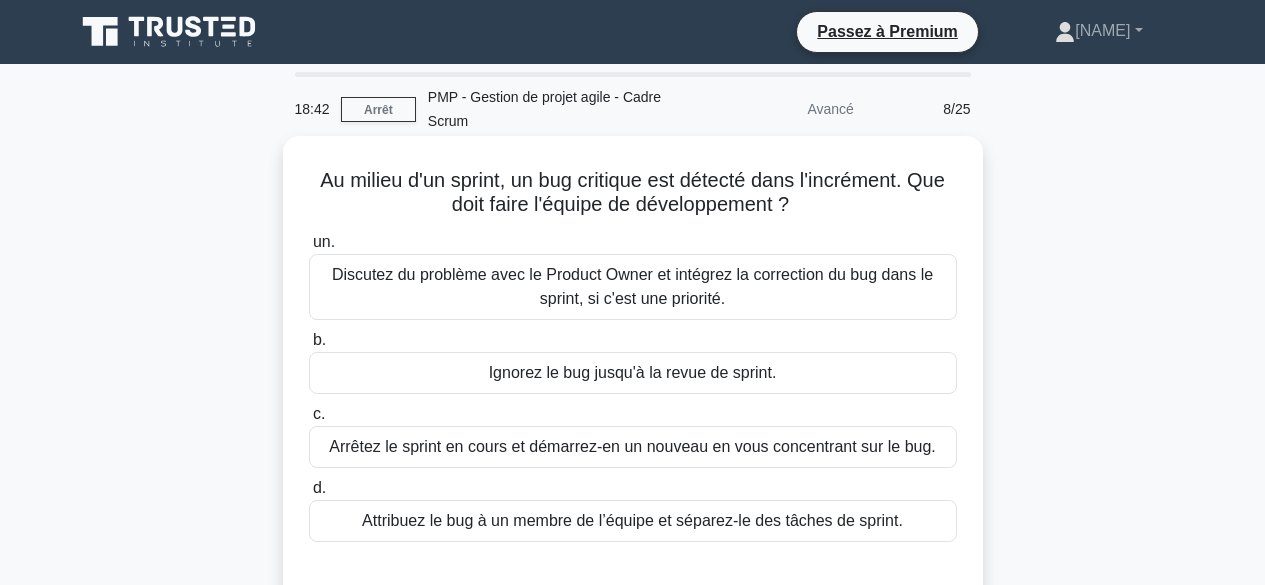 click on "Discutez du problème avec le Product Owner et intégrez la correction du bug dans le sprint, si c'est une priorité." at bounding box center [632, 286] 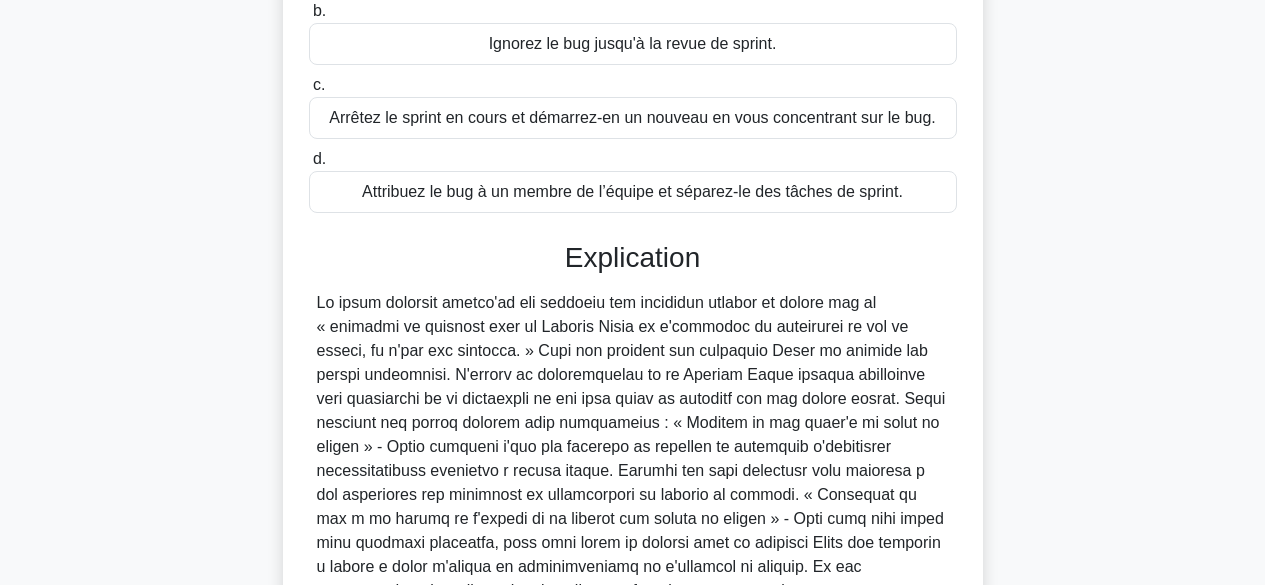 scroll, scrollTop: 628, scrollLeft: 0, axis: vertical 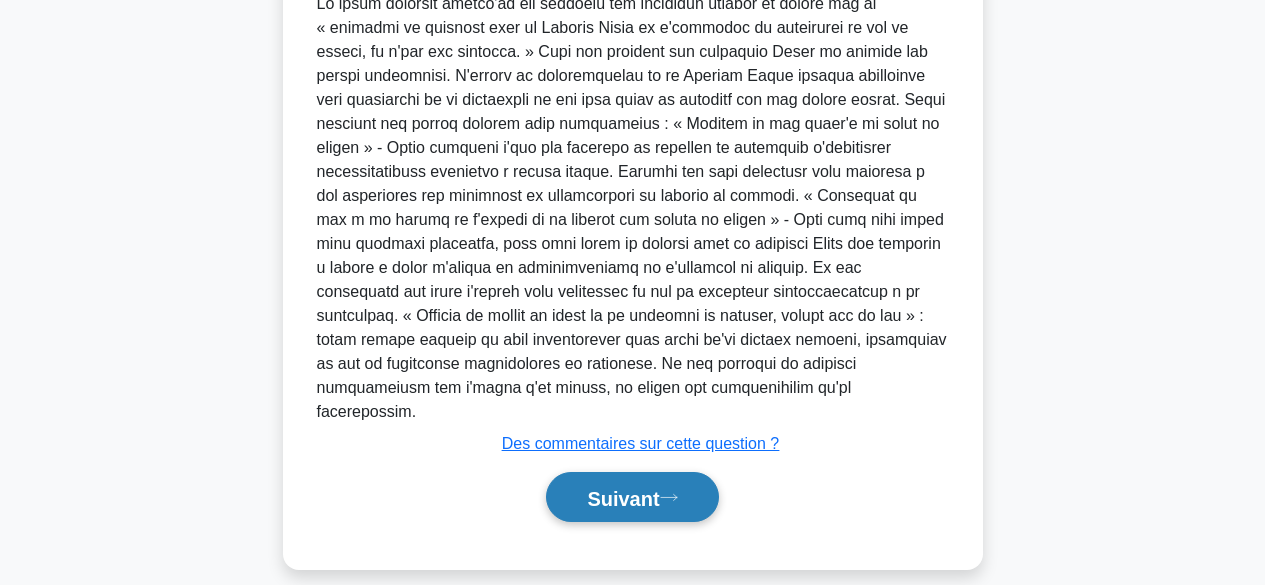 click on "Suivant" at bounding box center [623, 498] 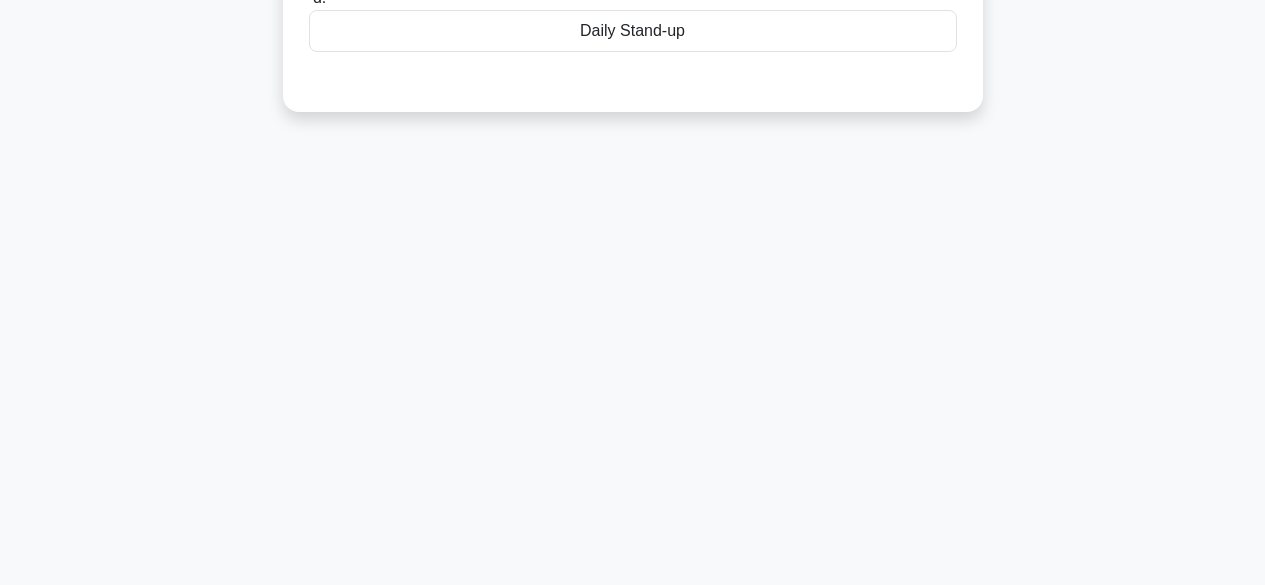 scroll, scrollTop: 495, scrollLeft: 0, axis: vertical 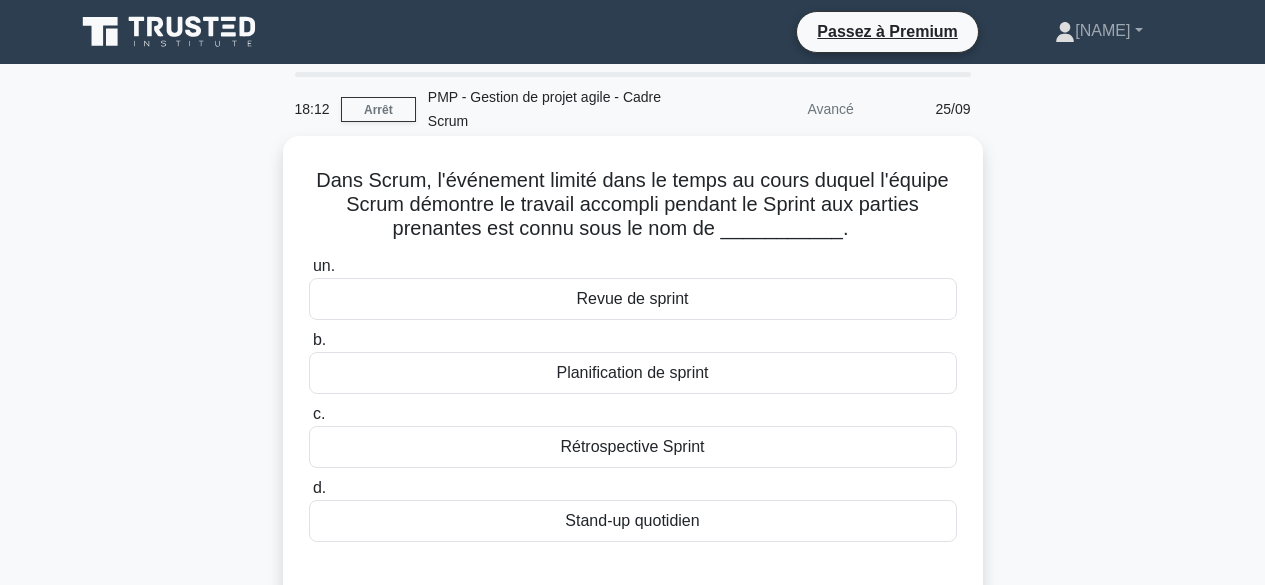 click on "Rétrospective Sprint" at bounding box center [633, 447] 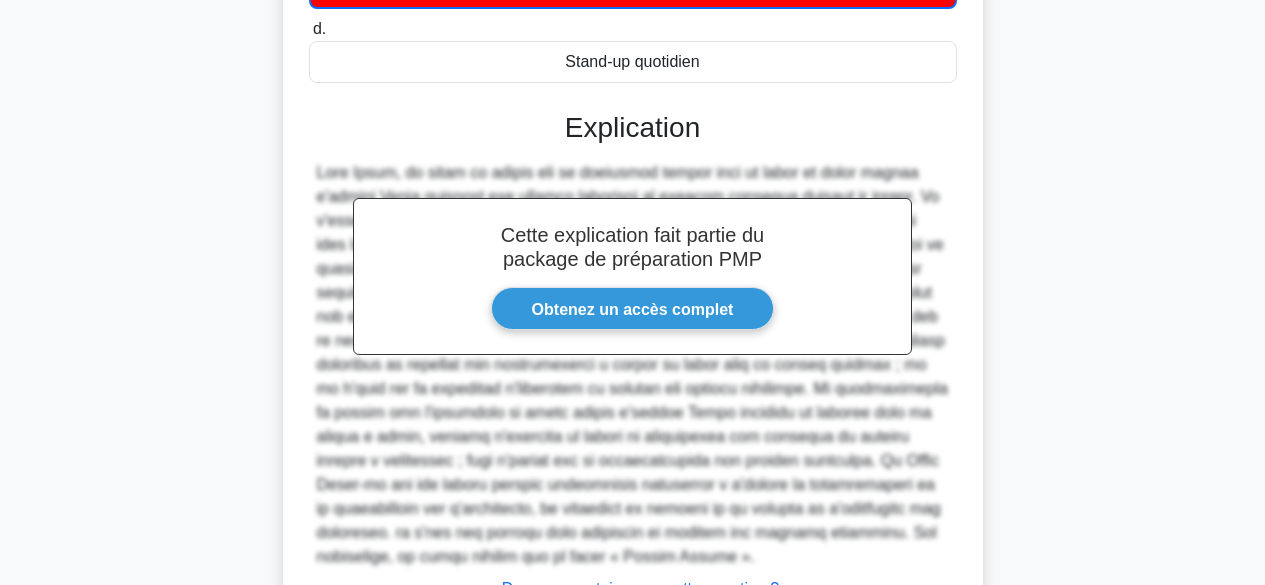 scroll, scrollTop: 581, scrollLeft: 0, axis: vertical 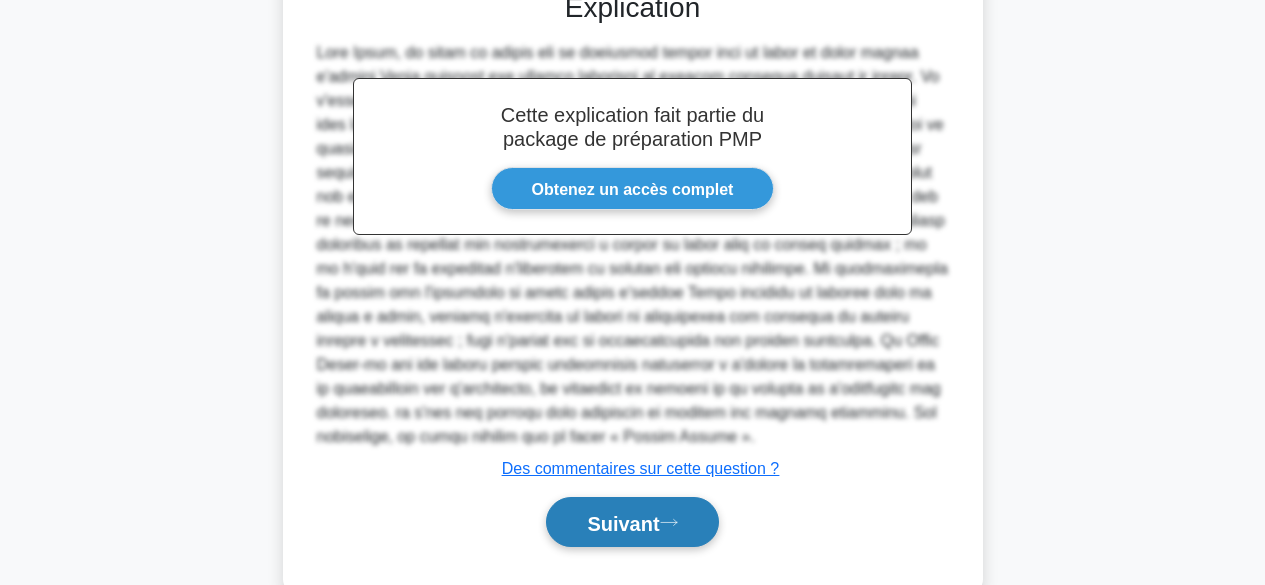 click on "Suivant" at bounding box center [632, 522] 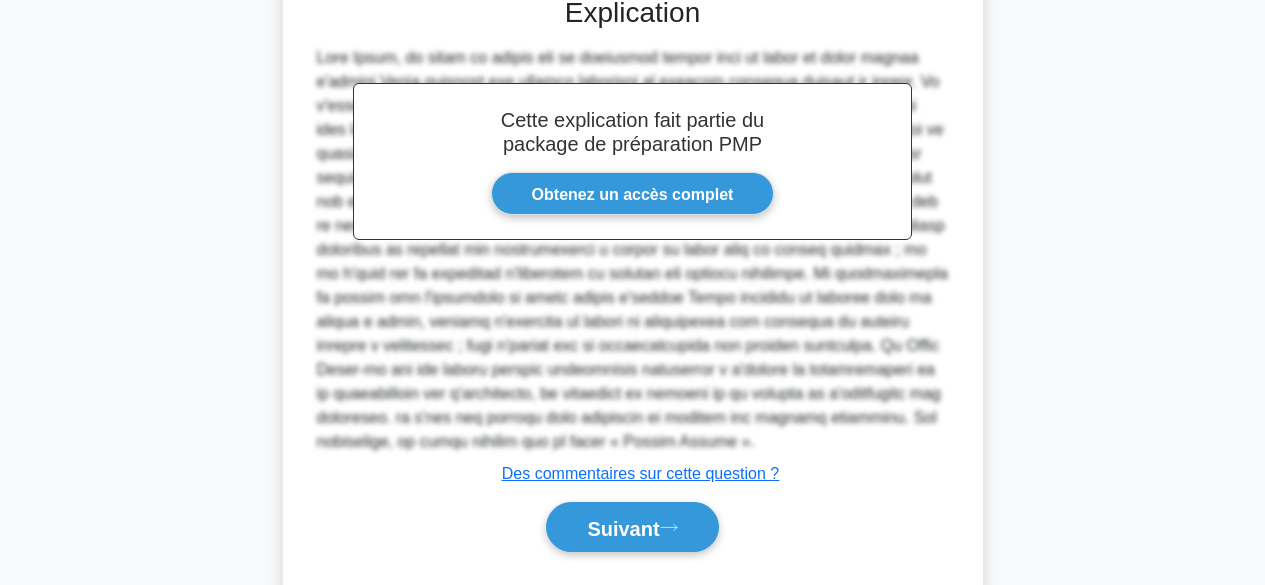 scroll, scrollTop: 495, scrollLeft: 0, axis: vertical 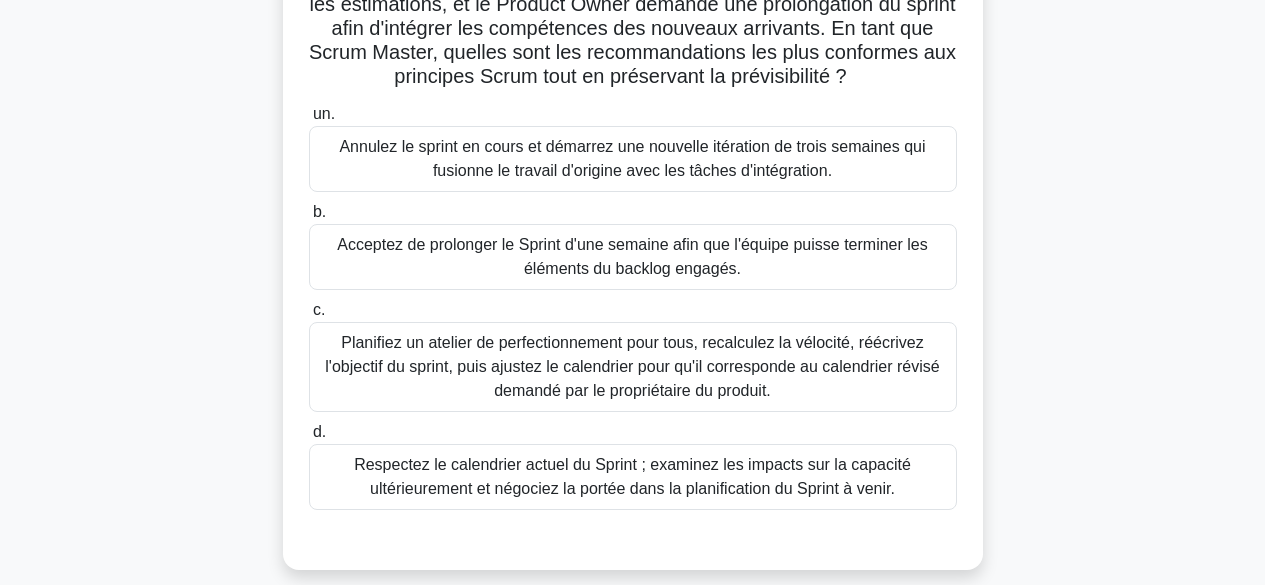 click on "Respectez le calendrier actuel du Sprint ; examinez les impacts sur la capacité ultérieurement et négociez la portée dans la planification du Sprint à venir." at bounding box center (632, 476) 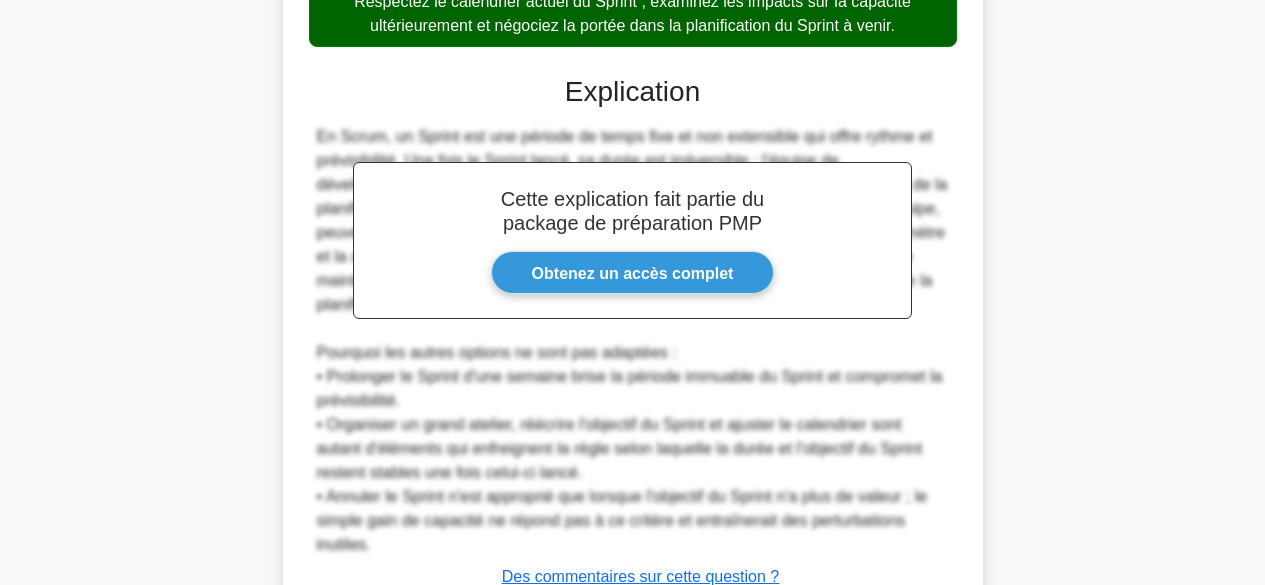 scroll, scrollTop: 700, scrollLeft: 0, axis: vertical 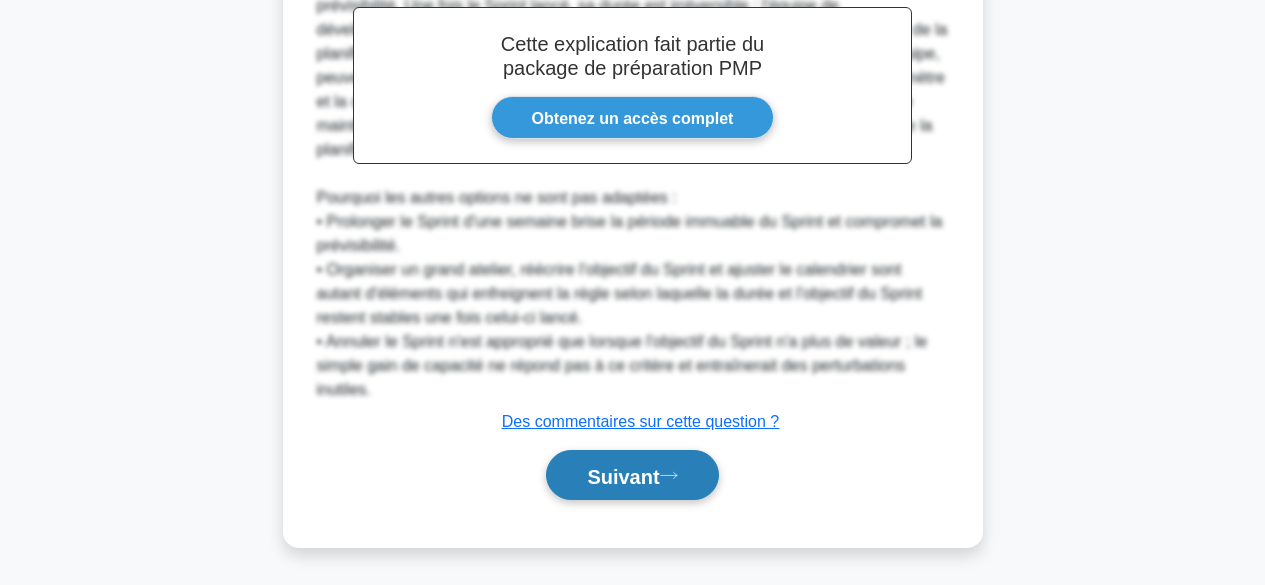 click on "Suivant" at bounding box center (632, 475) 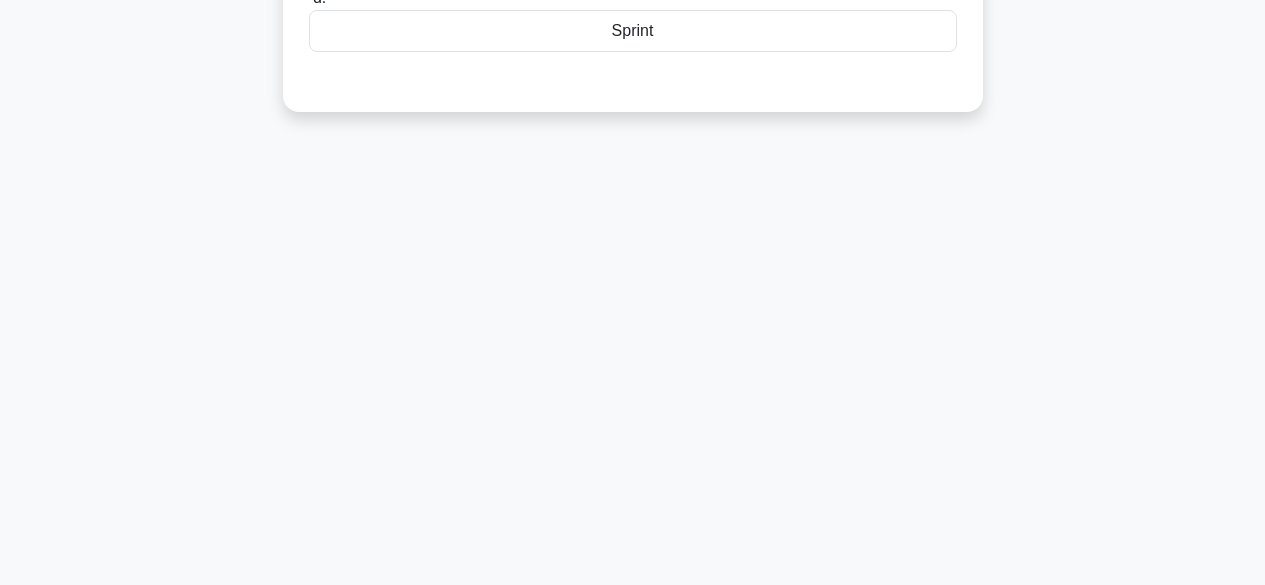 scroll, scrollTop: 495, scrollLeft: 0, axis: vertical 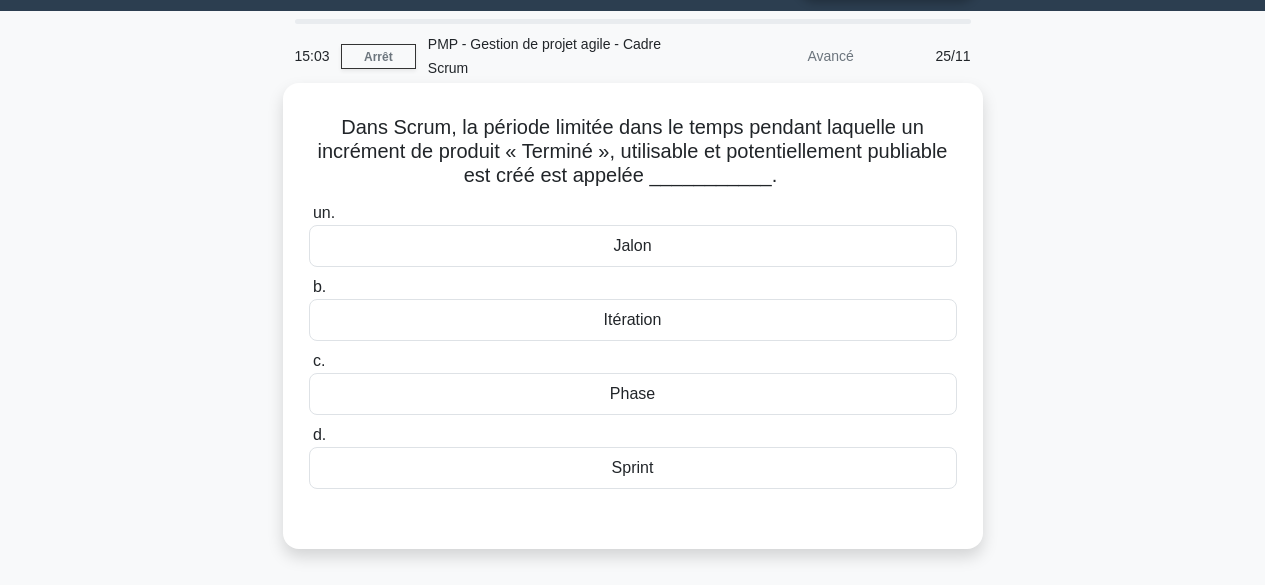 click on "Sprint" at bounding box center (633, 468) 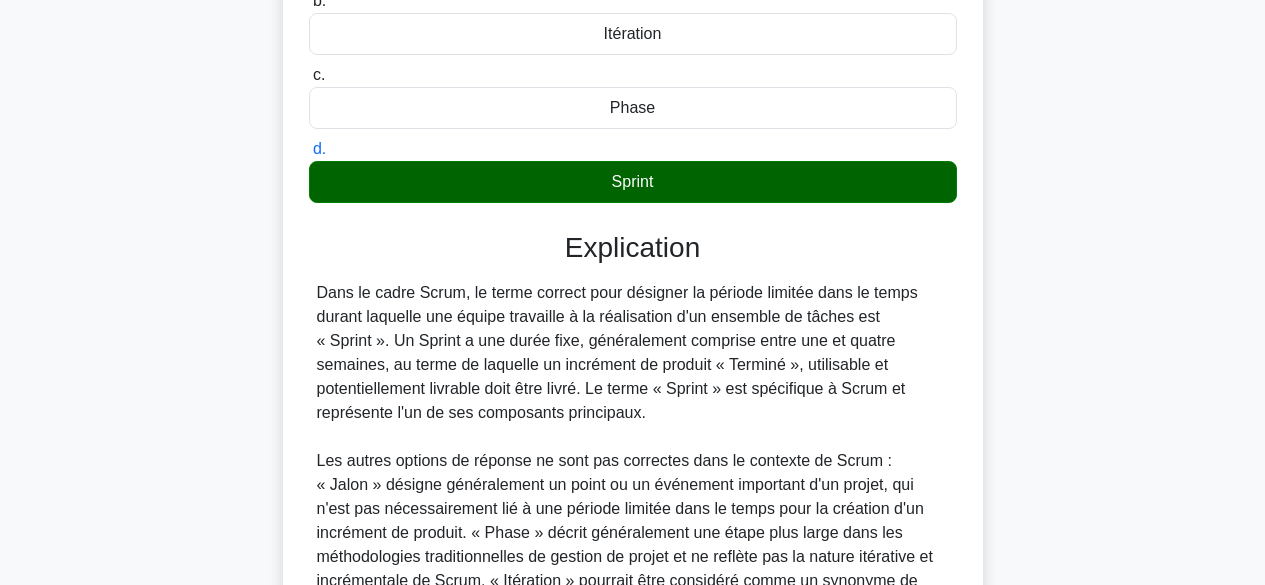 scroll, scrollTop: 580, scrollLeft: 0, axis: vertical 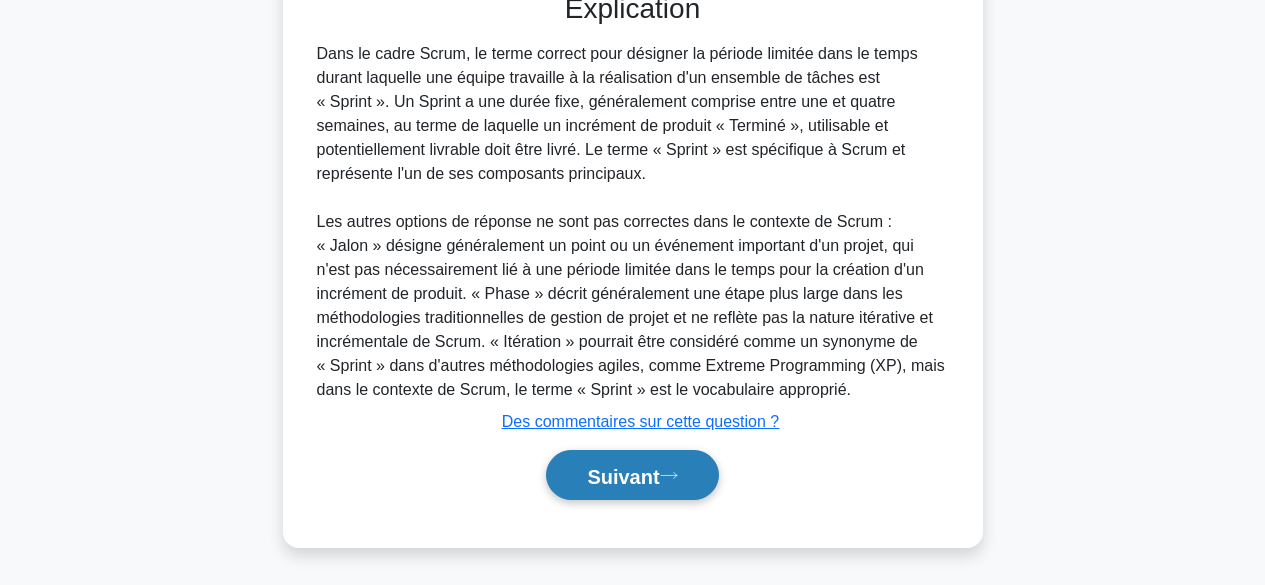 click on "Suivant" at bounding box center (623, 476) 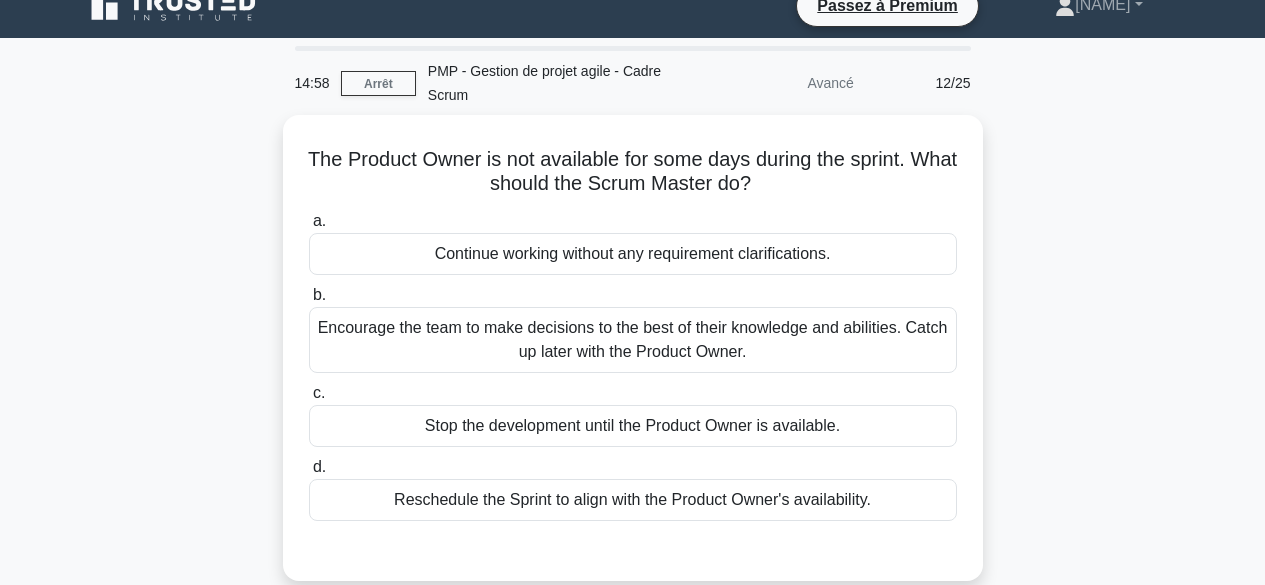 scroll, scrollTop: 18, scrollLeft: 0, axis: vertical 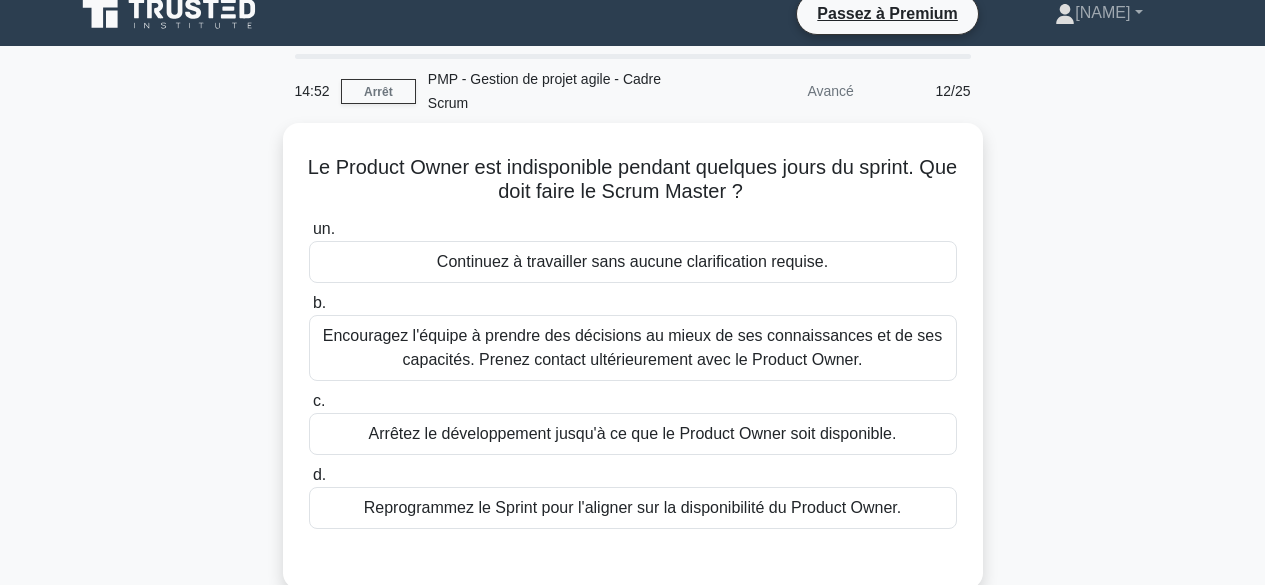 click on "Le Product Owner est indisponible pendant quelques jours du sprint. Que doit faire le Scrum Master ?
.spinner_0XTQ{transform-origin:center;animation:spinner_y6GP .75s linear infinite}@keyframes spinner_y6GP{100%{transform:rotate(360deg)}}
un.
Continuez à travailler sans aucune clarification requise.
b. c. d." at bounding box center [633, 368] 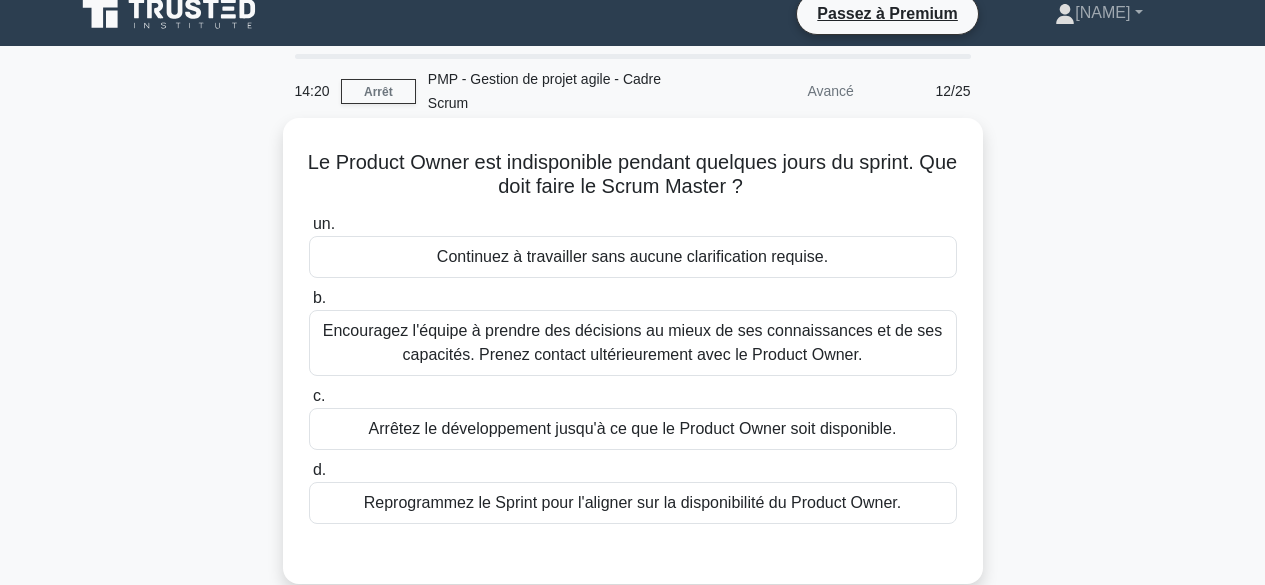 click on "Encouragez l'équipe à prendre des décisions au mieux de ses connaissances et de ses capacités. Prenez contact ultérieurement avec le Product Owner." at bounding box center (632, 342) 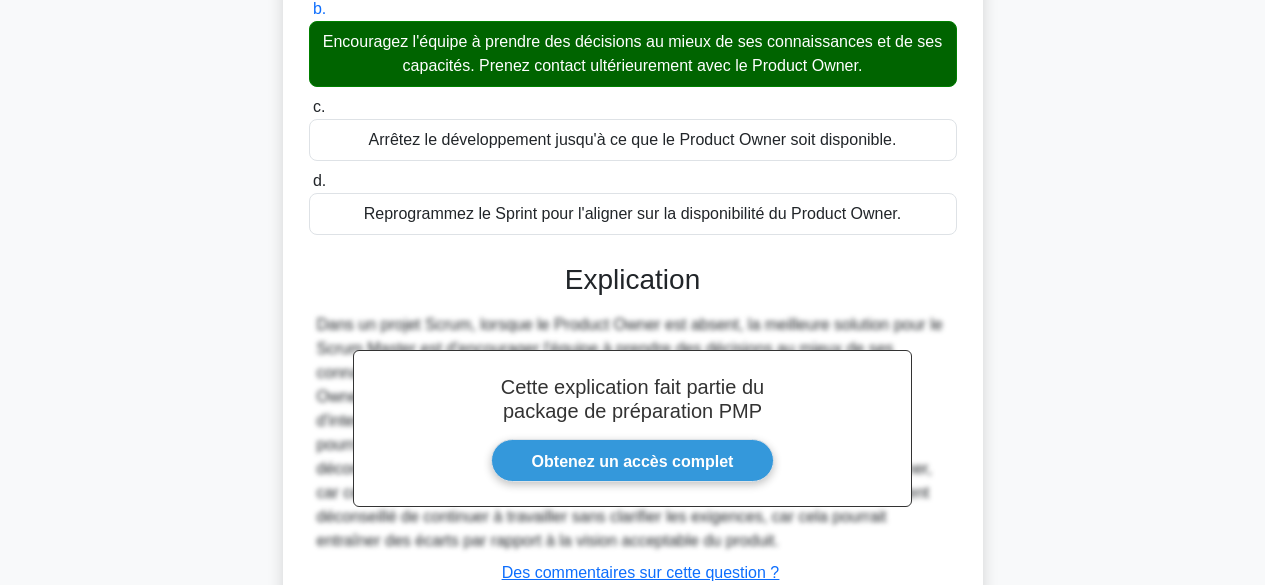 scroll, scrollTop: 495, scrollLeft: 0, axis: vertical 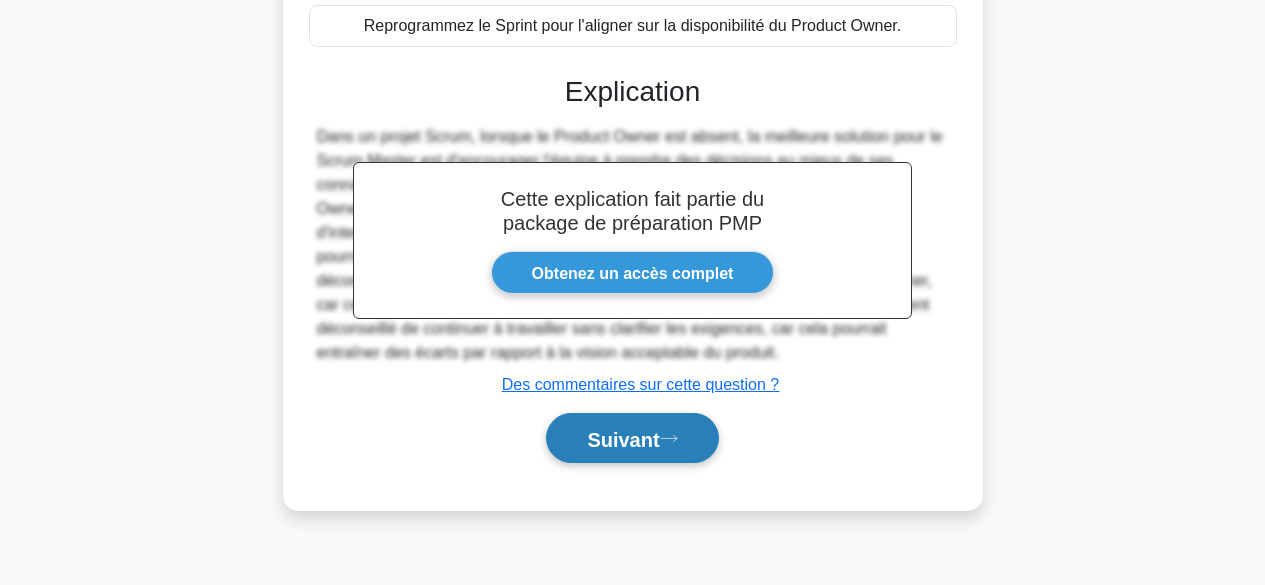 click on "Suivant" at bounding box center [623, 439] 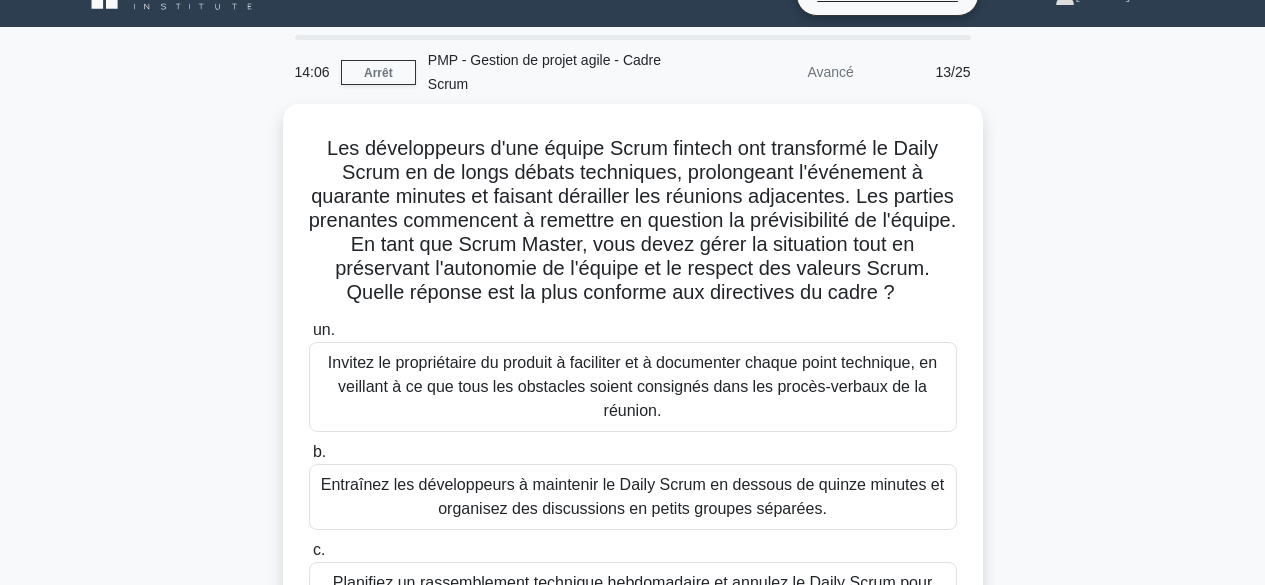 scroll, scrollTop: 0, scrollLeft: 0, axis: both 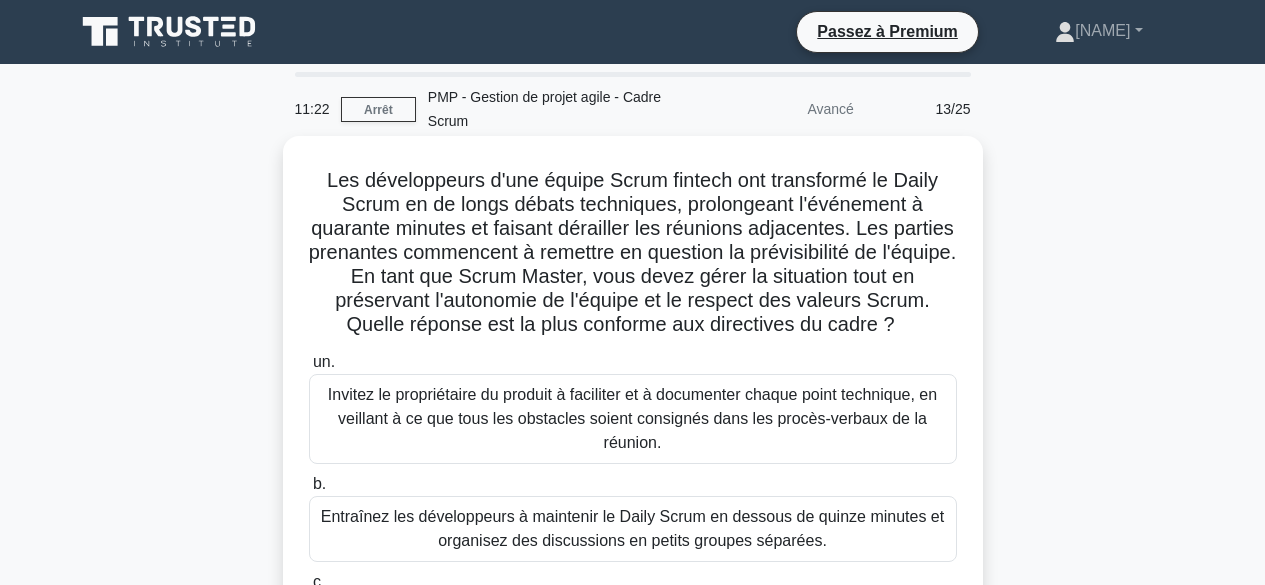 click on "Invitez le propriétaire du produit à faciliter et à documenter chaque point technique, en veillant à ce que tous les obstacles soient consignés dans les procès-verbaux de la réunion." at bounding box center (632, 418) 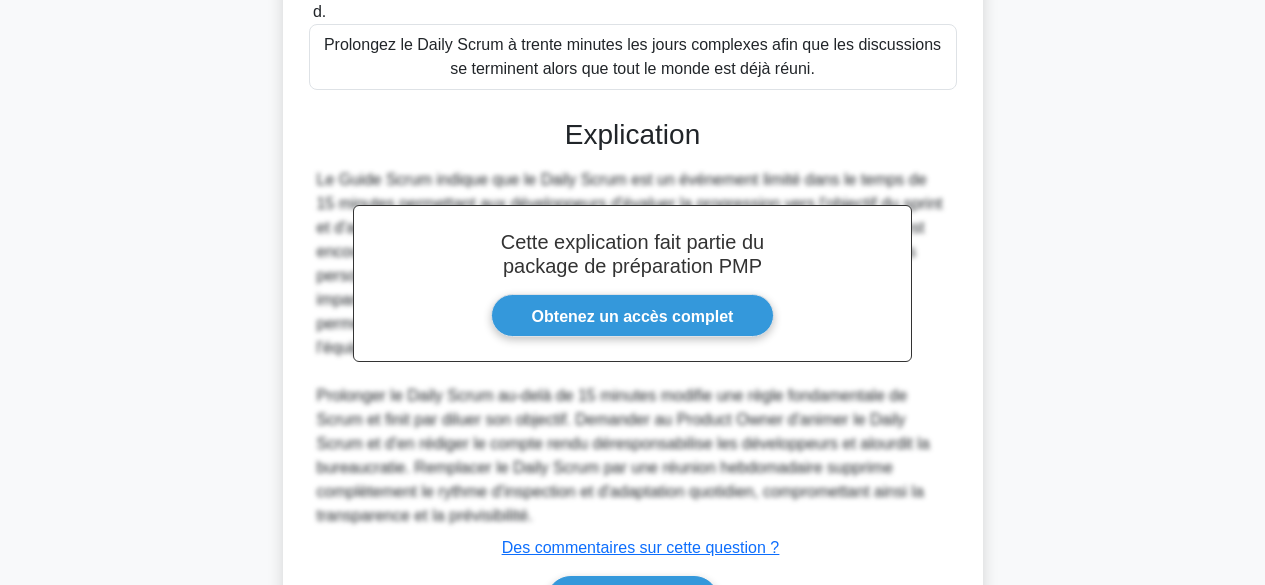 scroll, scrollTop: 0, scrollLeft: 0, axis: both 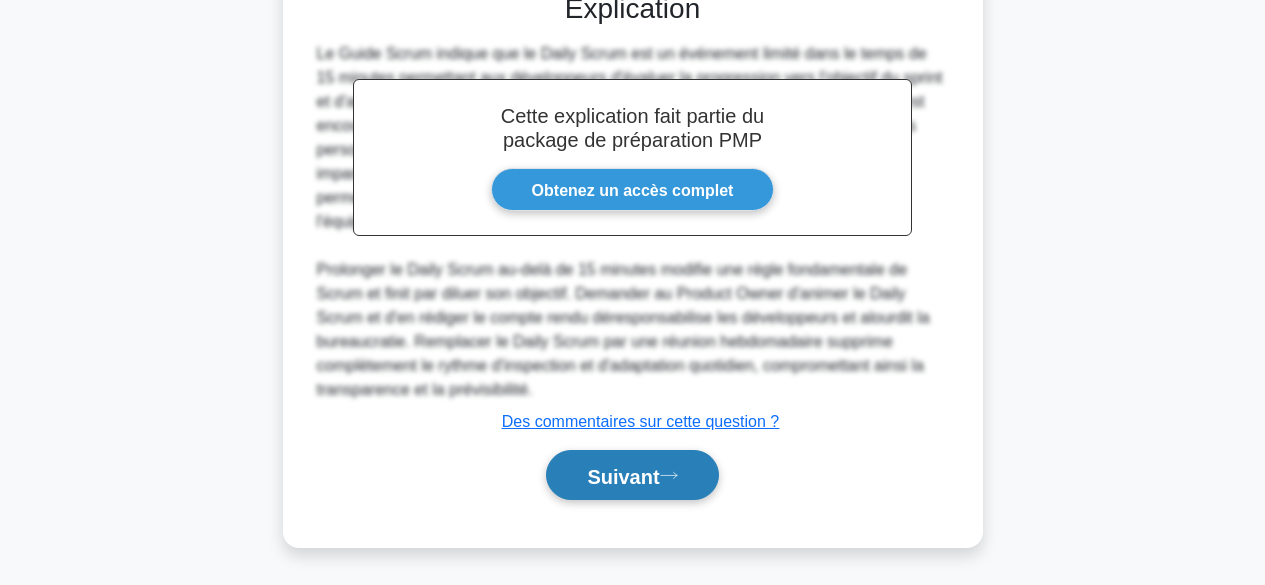 click on "Suivant" at bounding box center [623, 476] 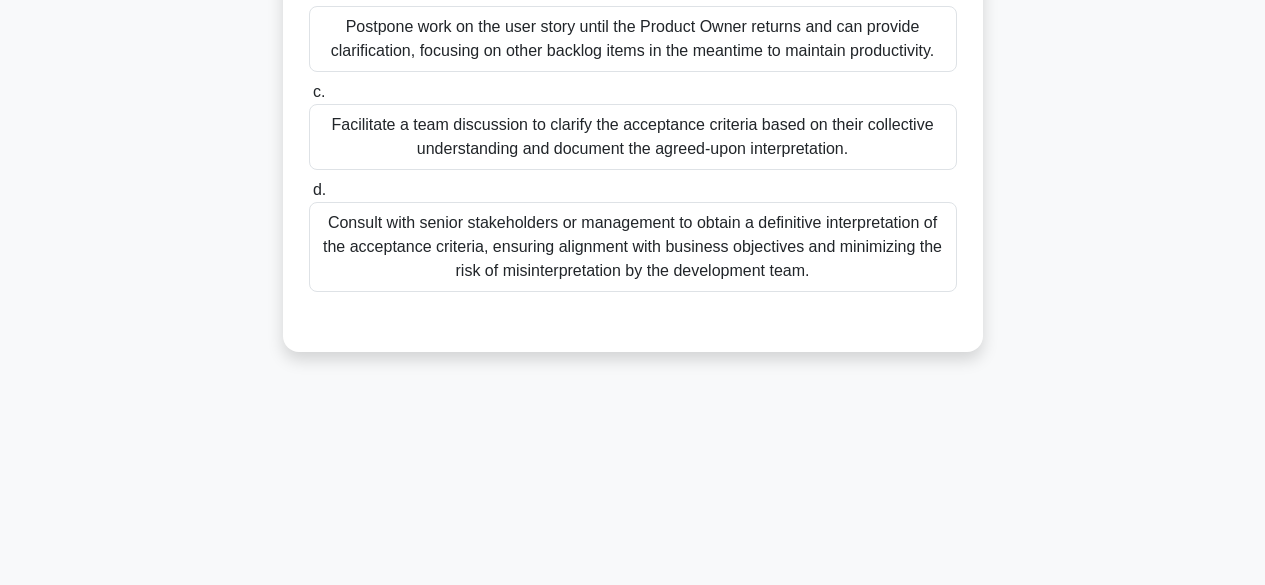 scroll, scrollTop: 495, scrollLeft: 0, axis: vertical 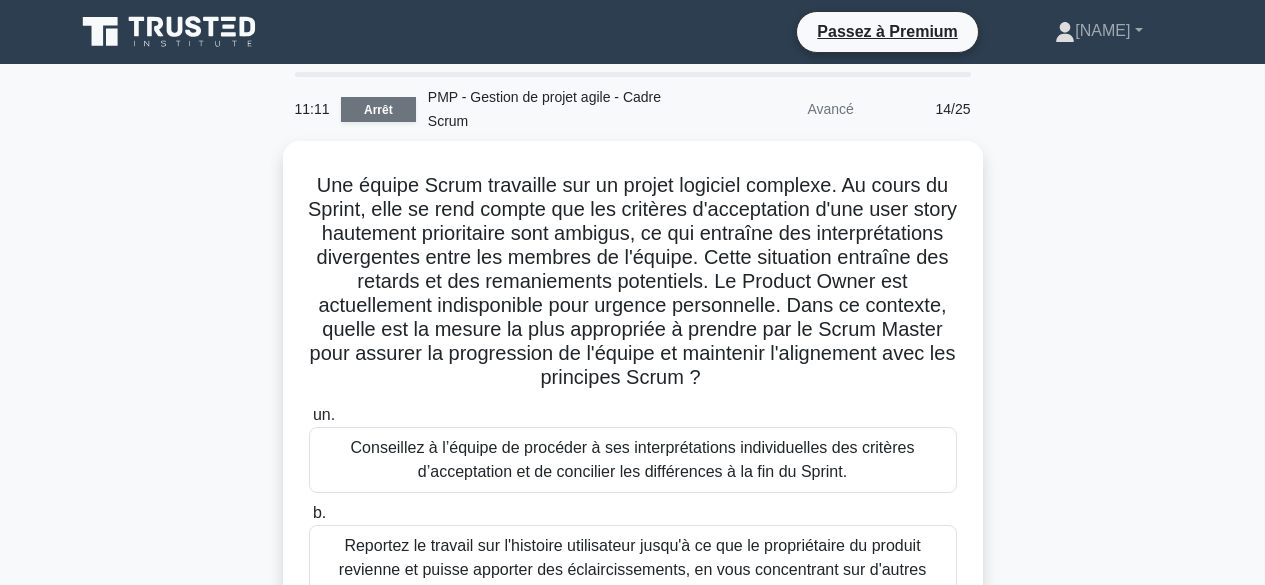 click on "Arrêt" at bounding box center [378, 110] 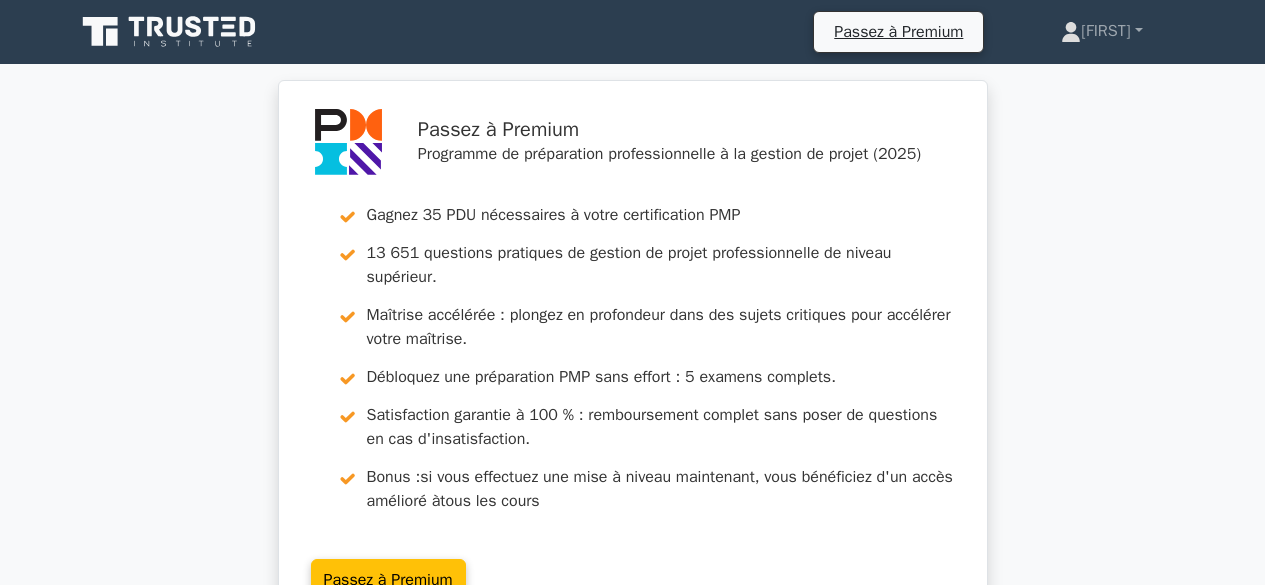 scroll, scrollTop: 0, scrollLeft: 0, axis: both 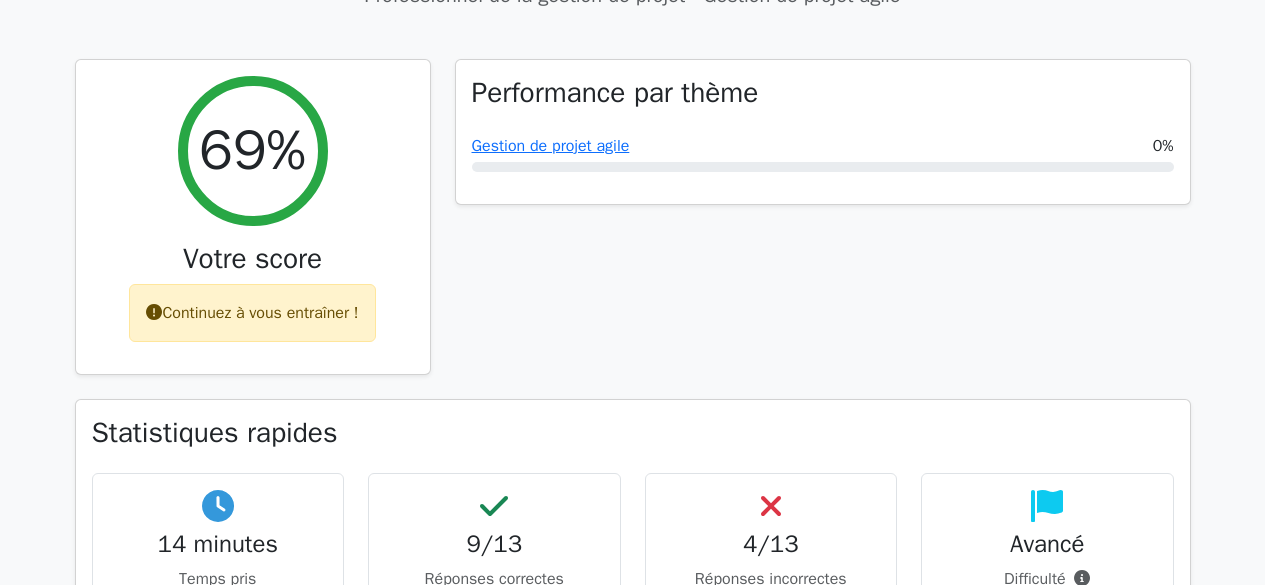 drag, startPoint x: 1275, startPoint y: 84, endPoint x: 1275, endPoint y: 185, distance: 101 